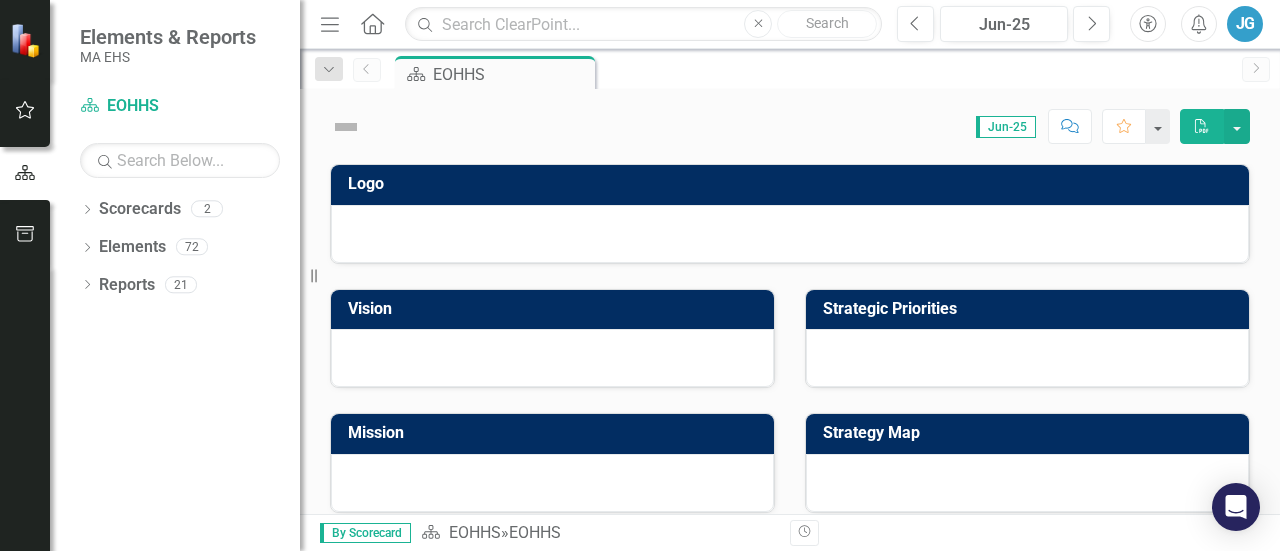 scroll, scrollTop: 0, scrollLeft: 0, axis: both 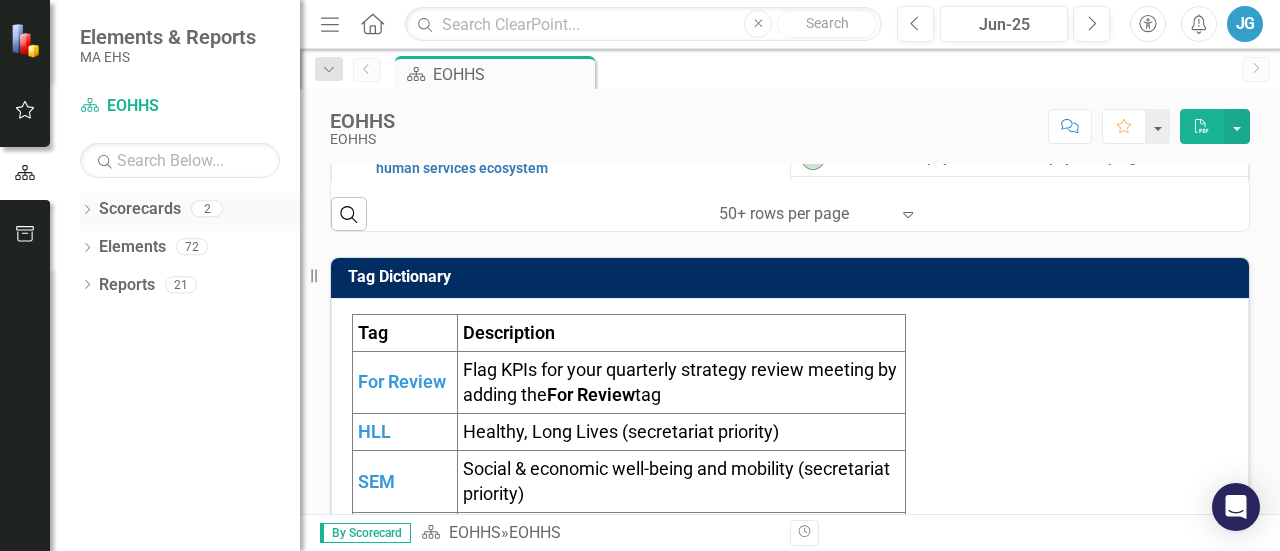 click on "Dropdown" 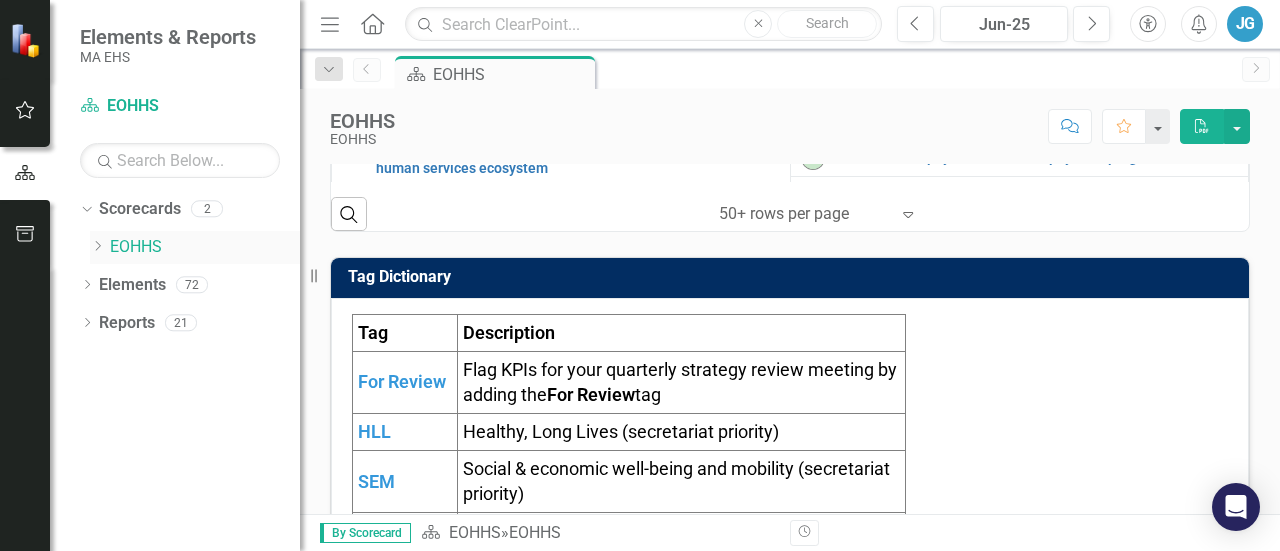 click on "Dropdown" 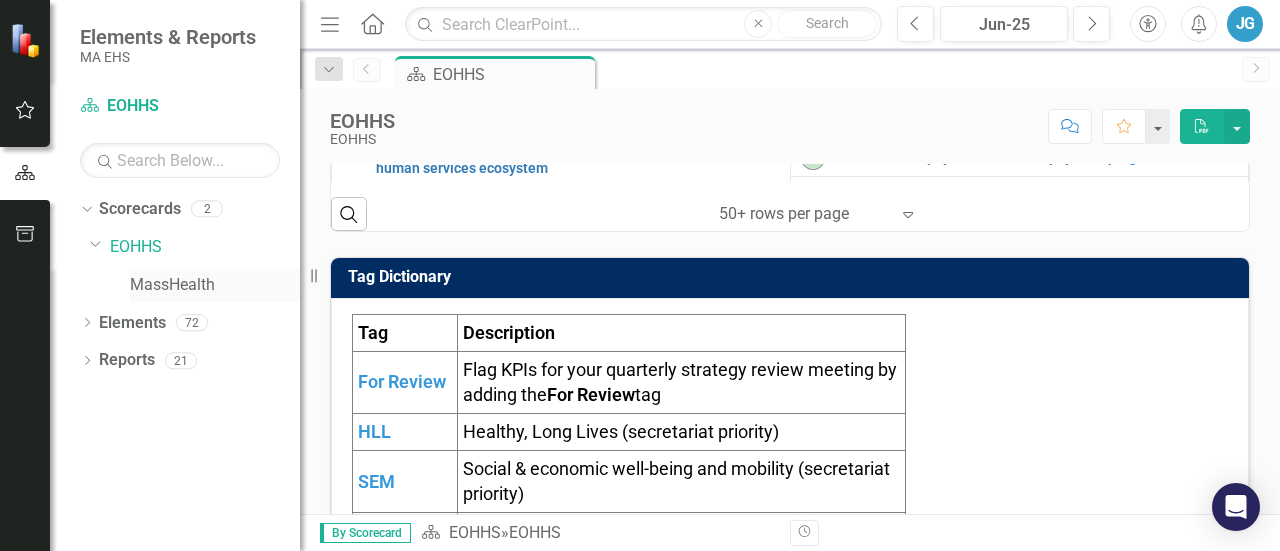 click on "MassHealth" at bounding box center (215, 285) 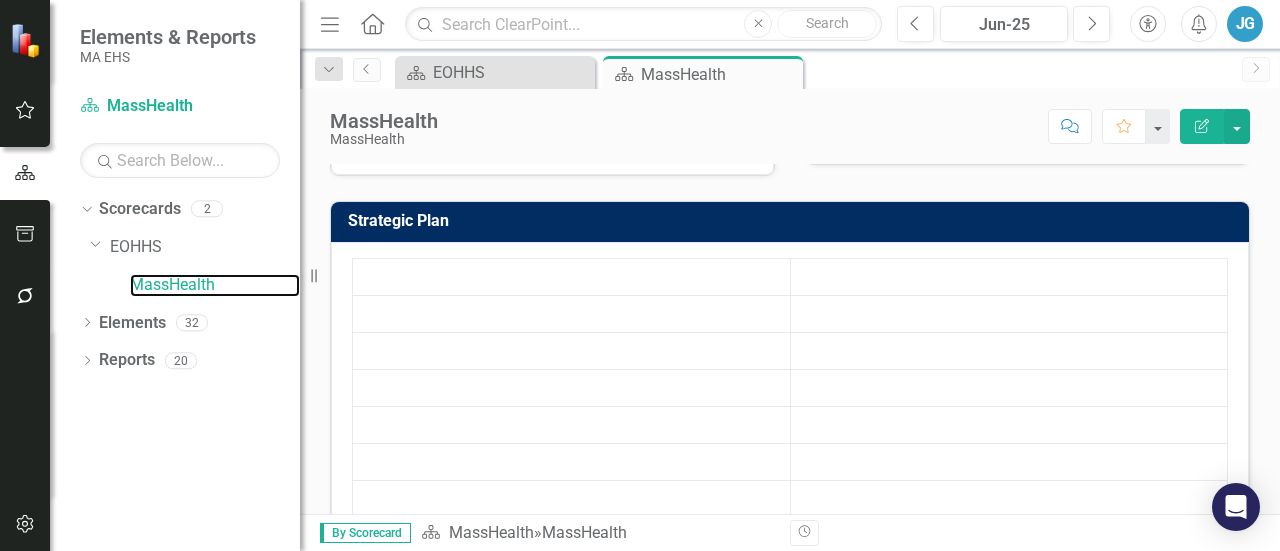 scroll, scrollTop: 870, scrollLeft: 0, axis: vertical 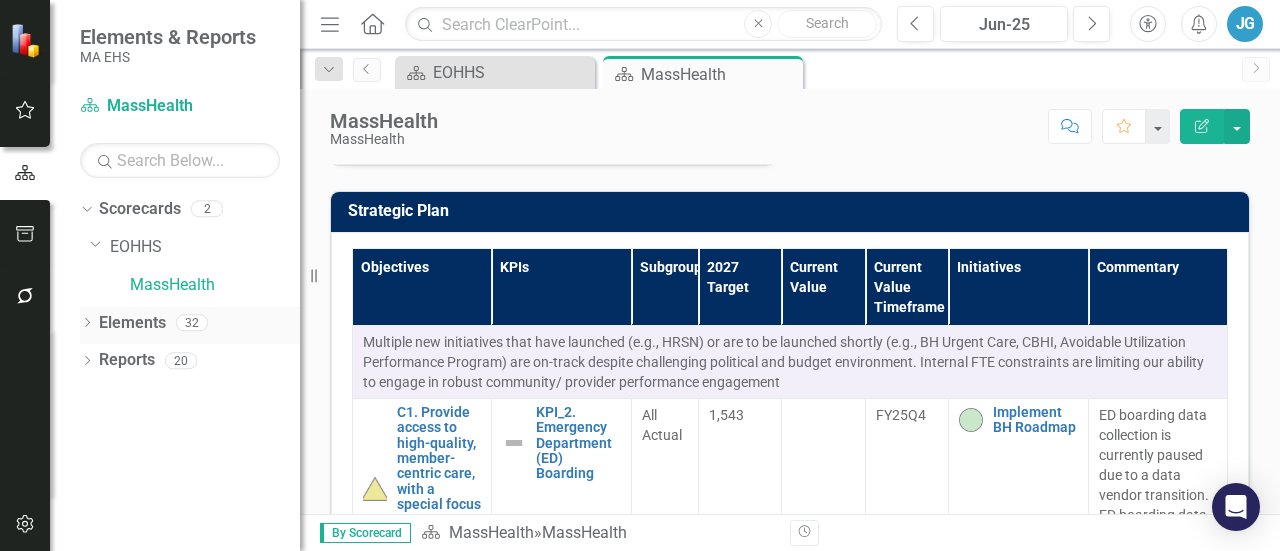 click on "Dropdown" at bounding box center [87, 325] 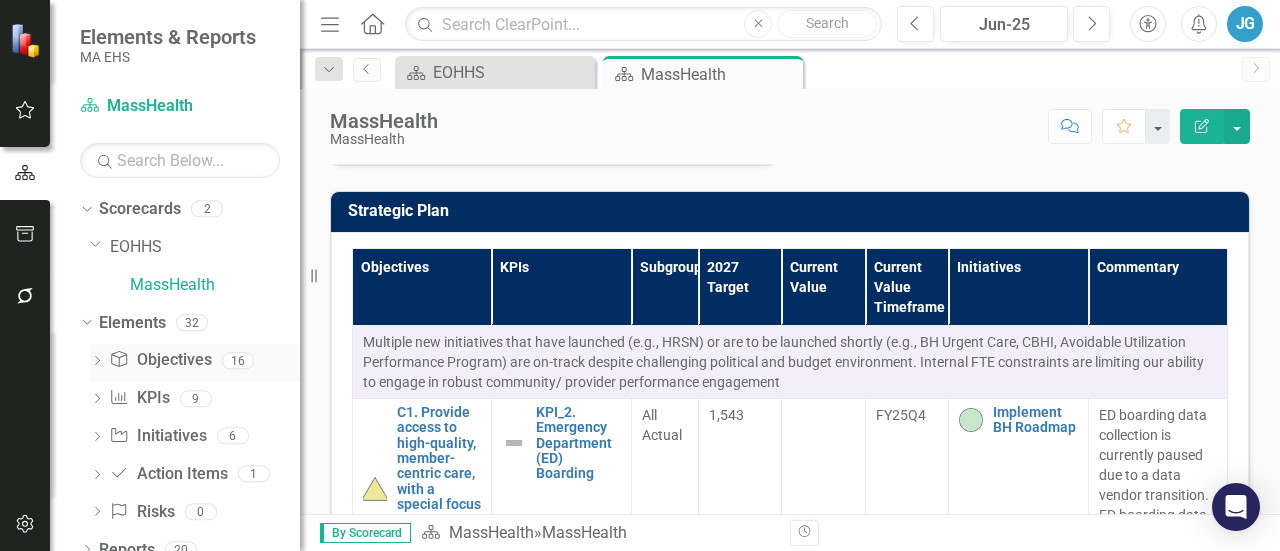 click on "Objective Objectives" at bounding box center [160, 360] 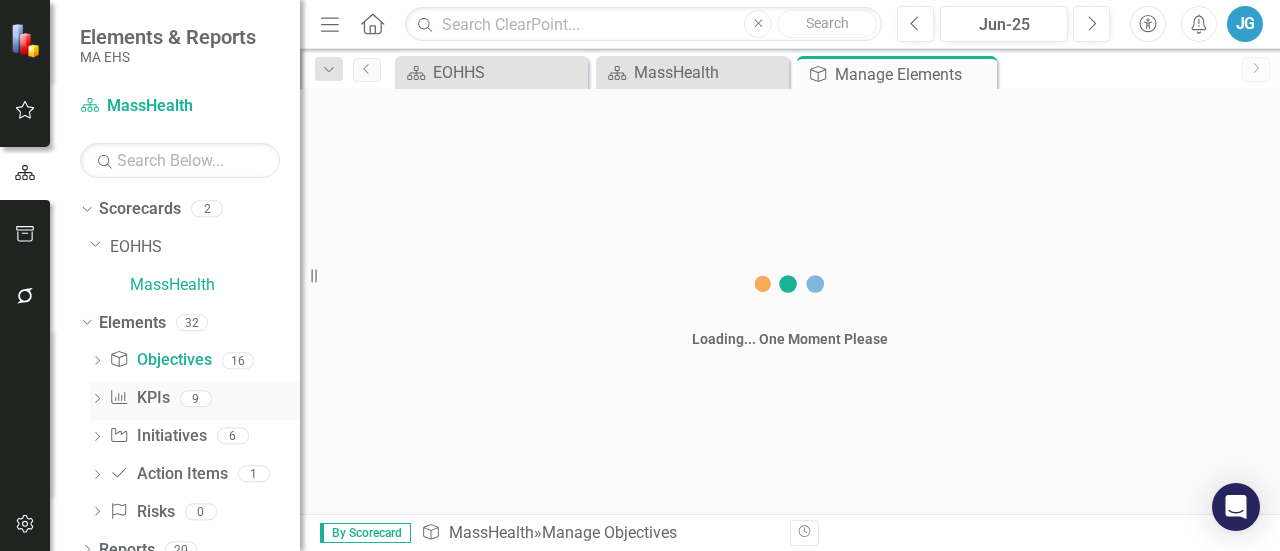 click on "KPI" 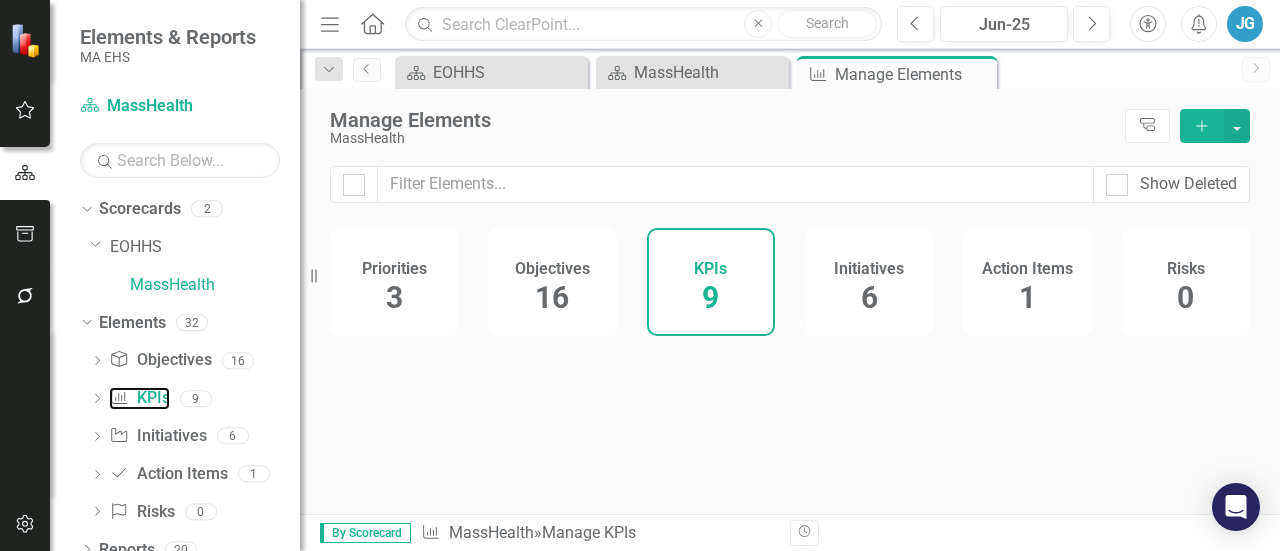checkbox on "false" 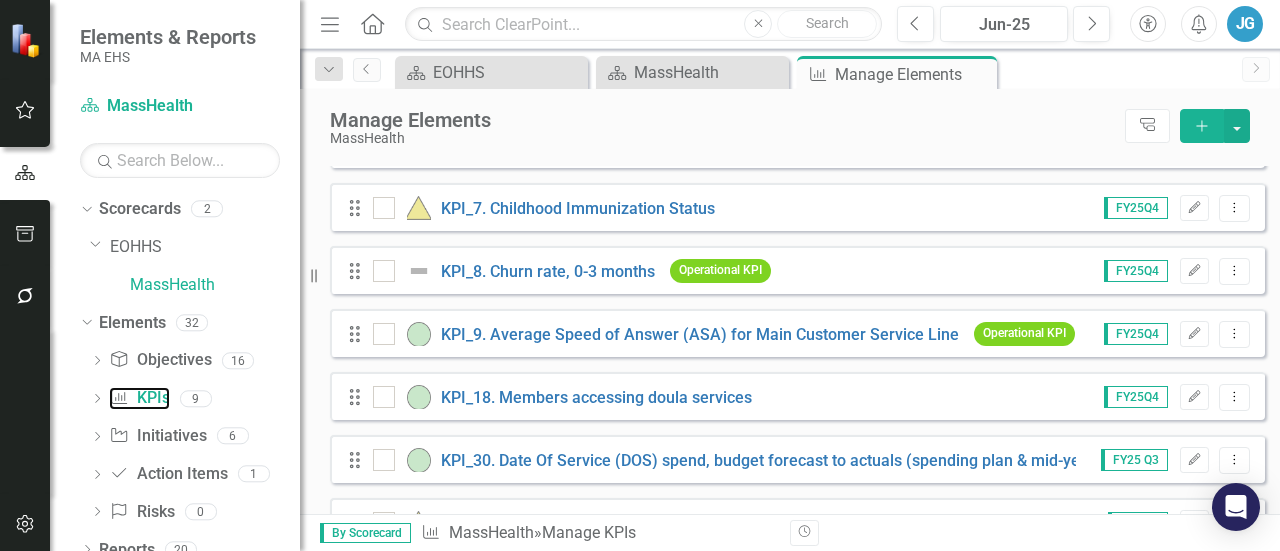 scroll, scrollTop: 352, scrollLeft: 0, axis: vertical 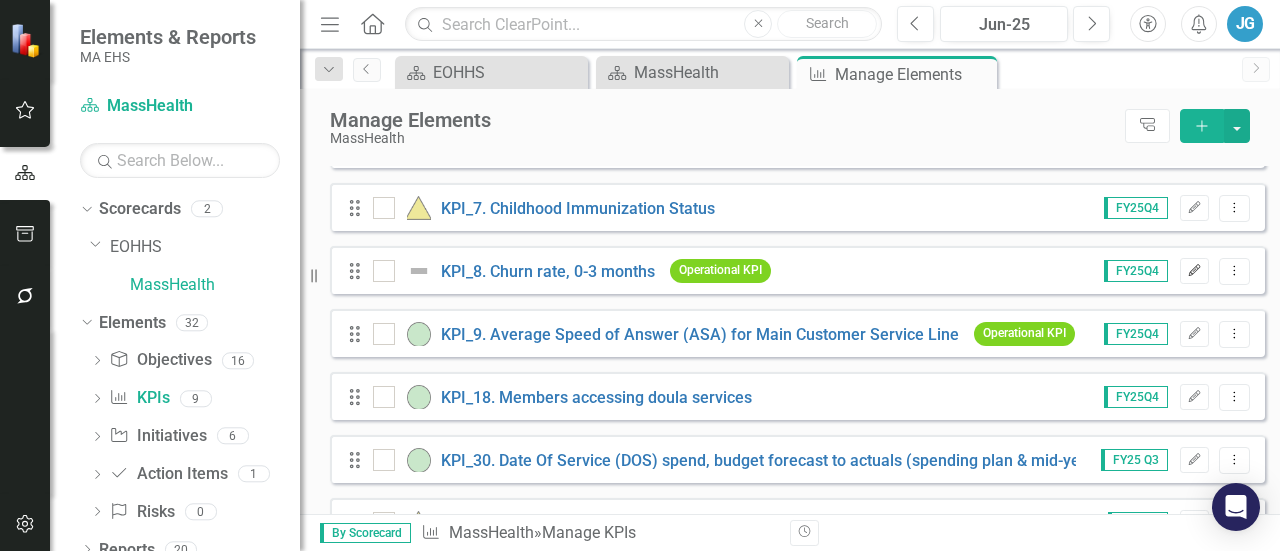 click on "Edit" 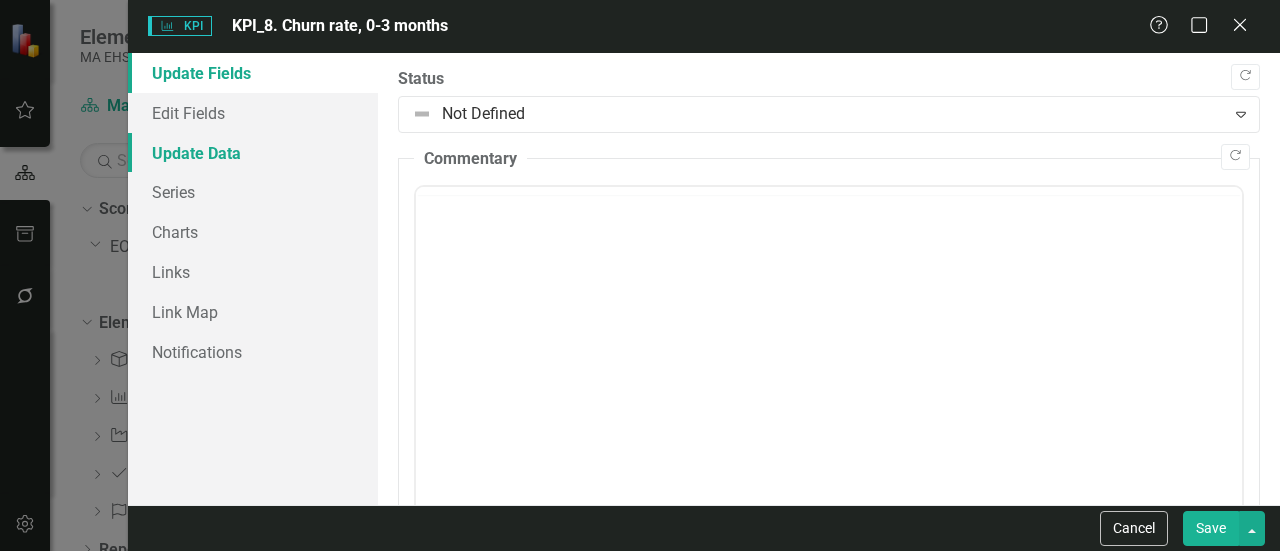 click on "Update  Data" at bounding box center [253, 153] 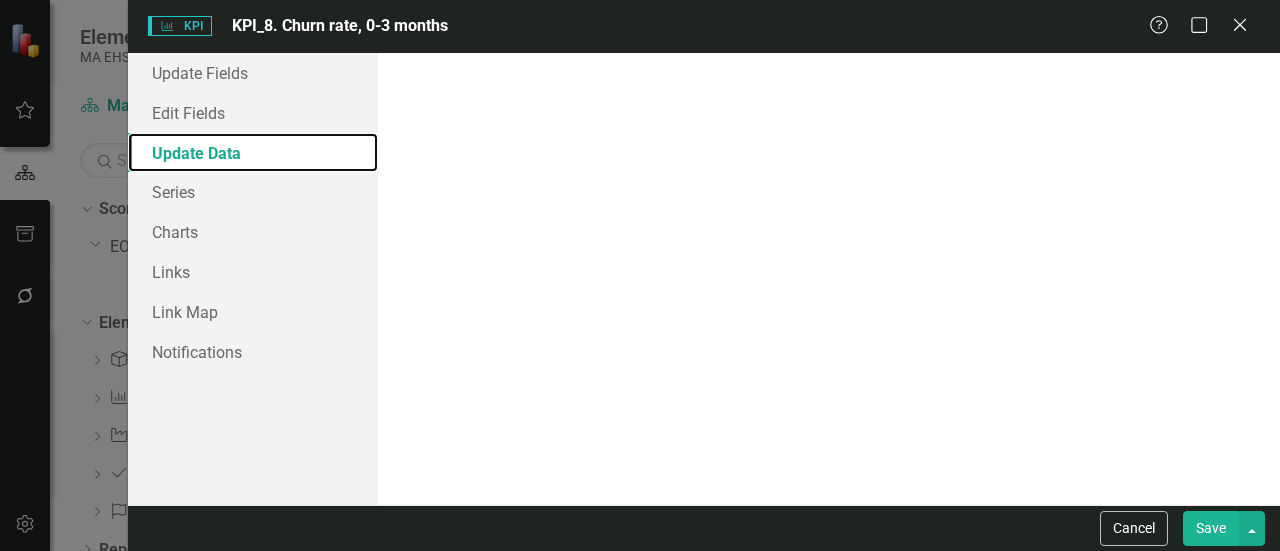 scroll, scrollTop: 0, scrollLeft: 0, axis: both 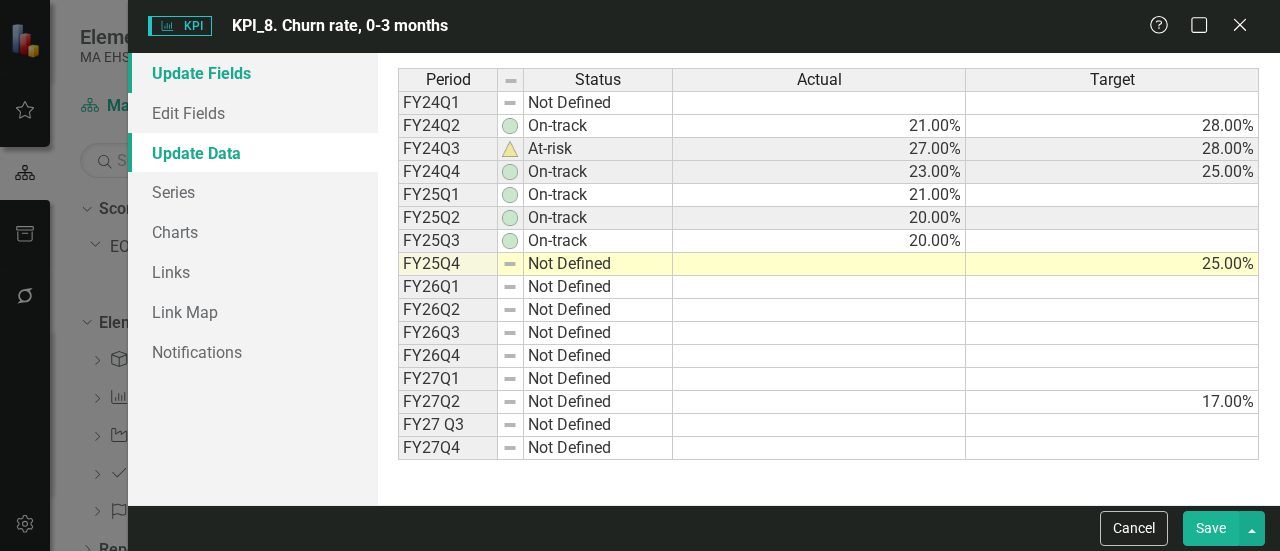 click on "Update Fields" at bounding box center (253, 73) 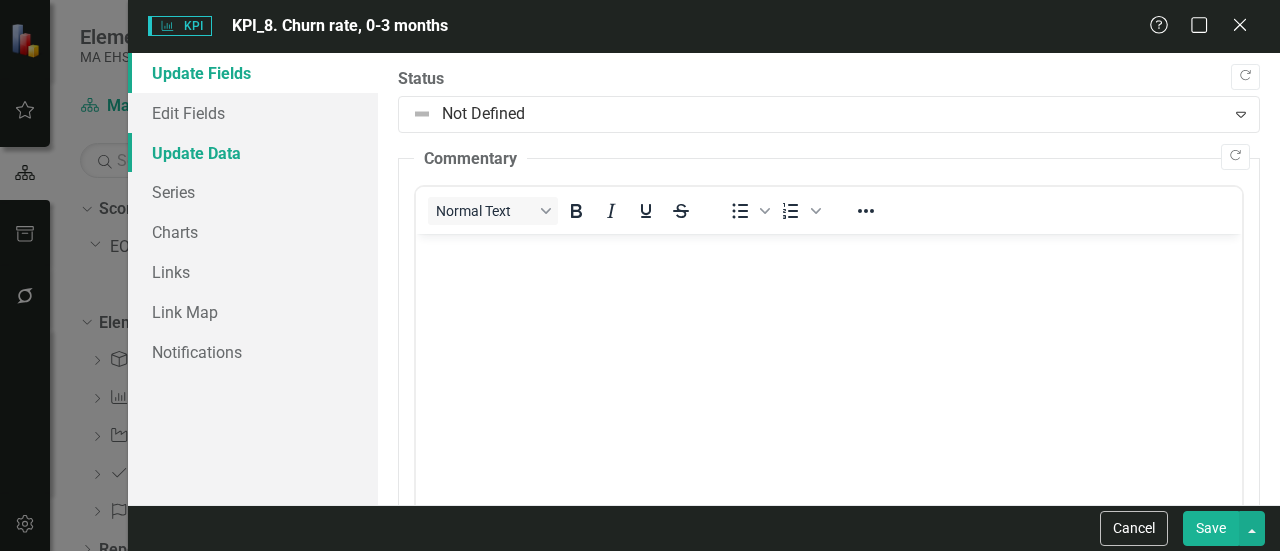 click on "Update  Data" at bounding box center [253, 153] 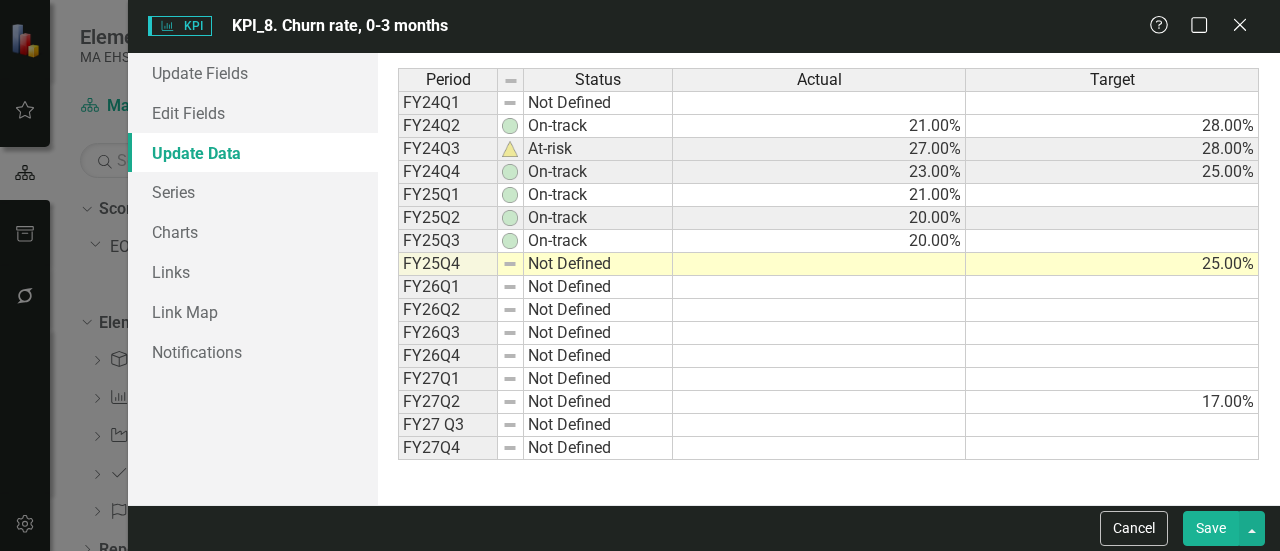 click on "Help Maximize Close" at bounding box center [1204, 26] 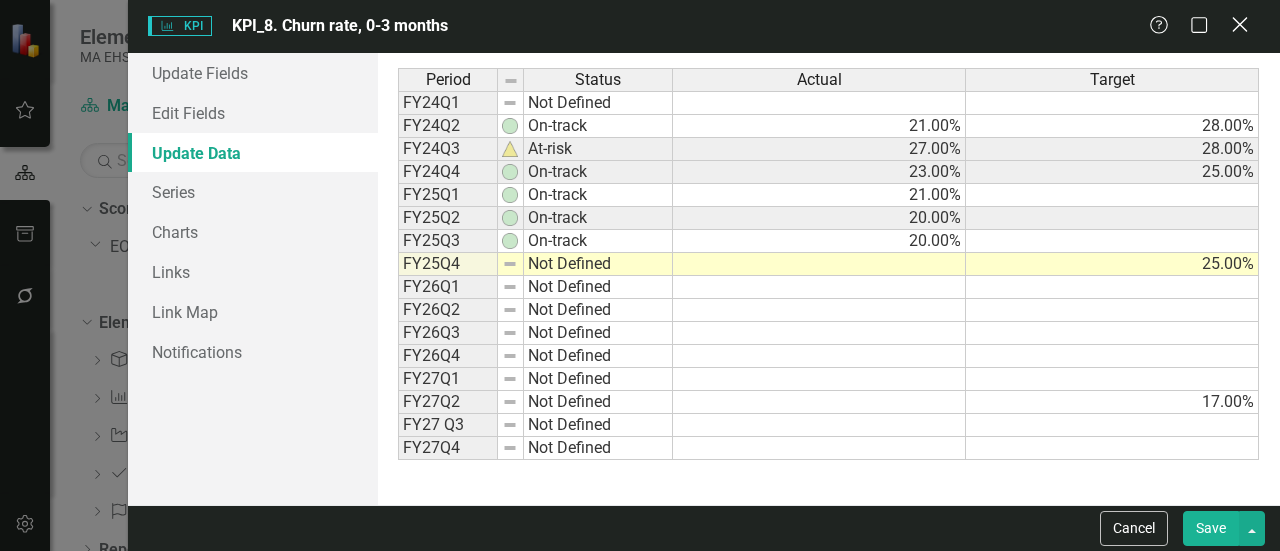 click on "Close" 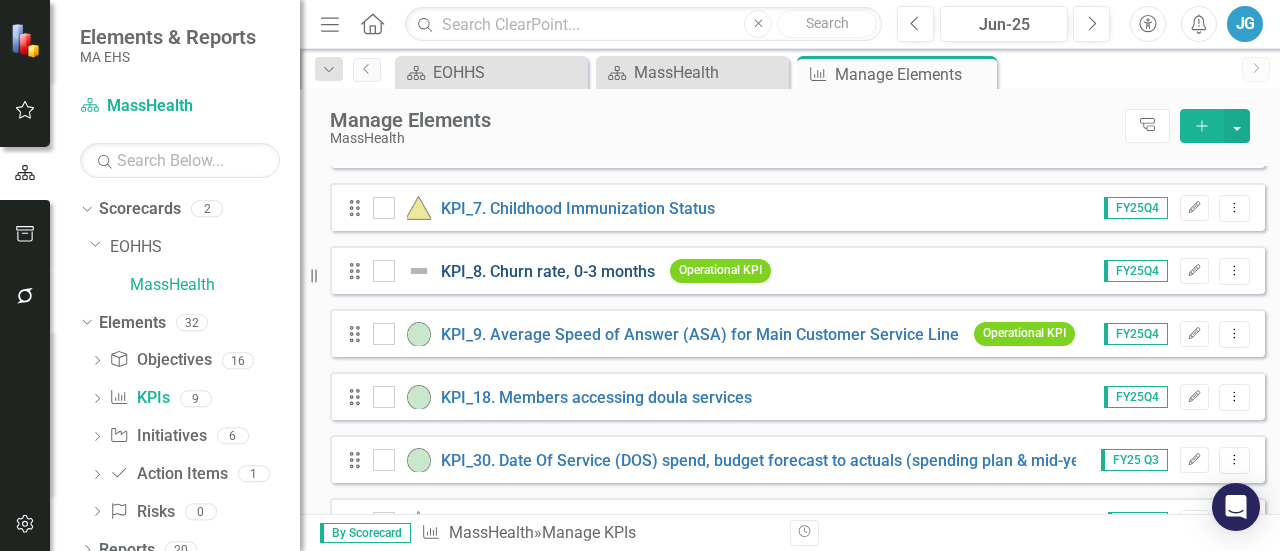 click on "KPI_8. Churn rate, 0-3 months" at bounding box center [548, 271] 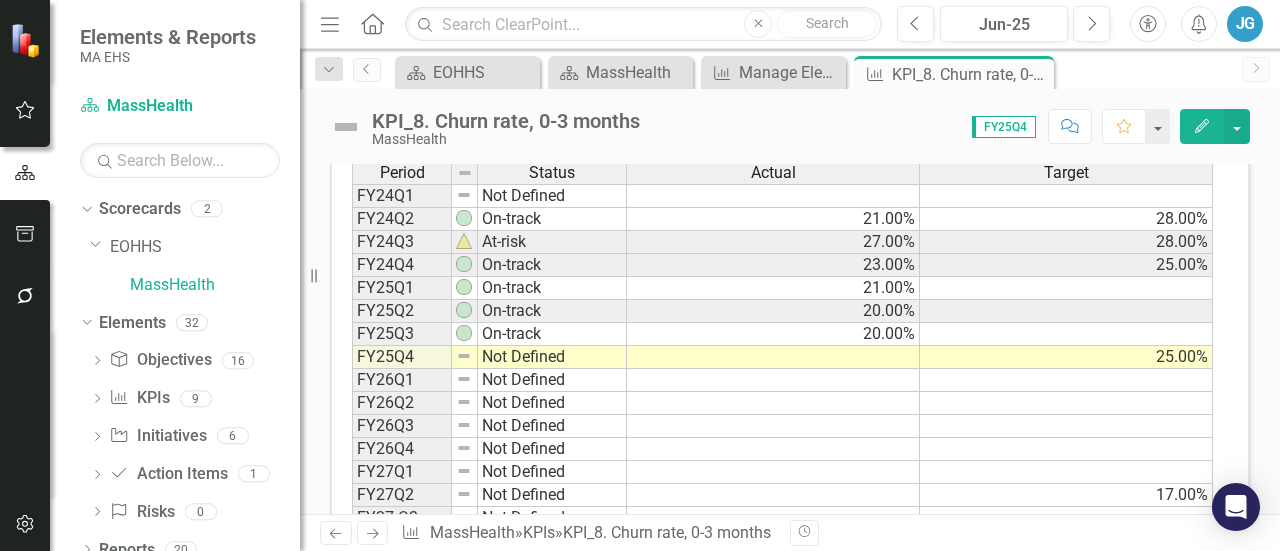 scroll, scrollTop: 959, scrollLeft: 0, axis: vertical 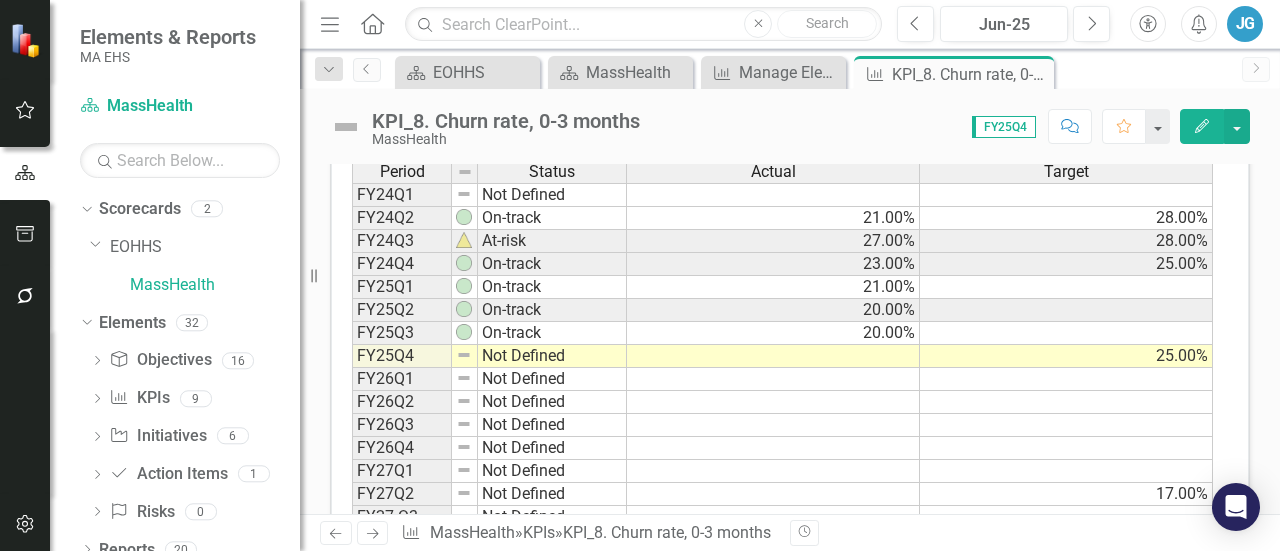 click on "21.00%" at bounding box center [773, 287] 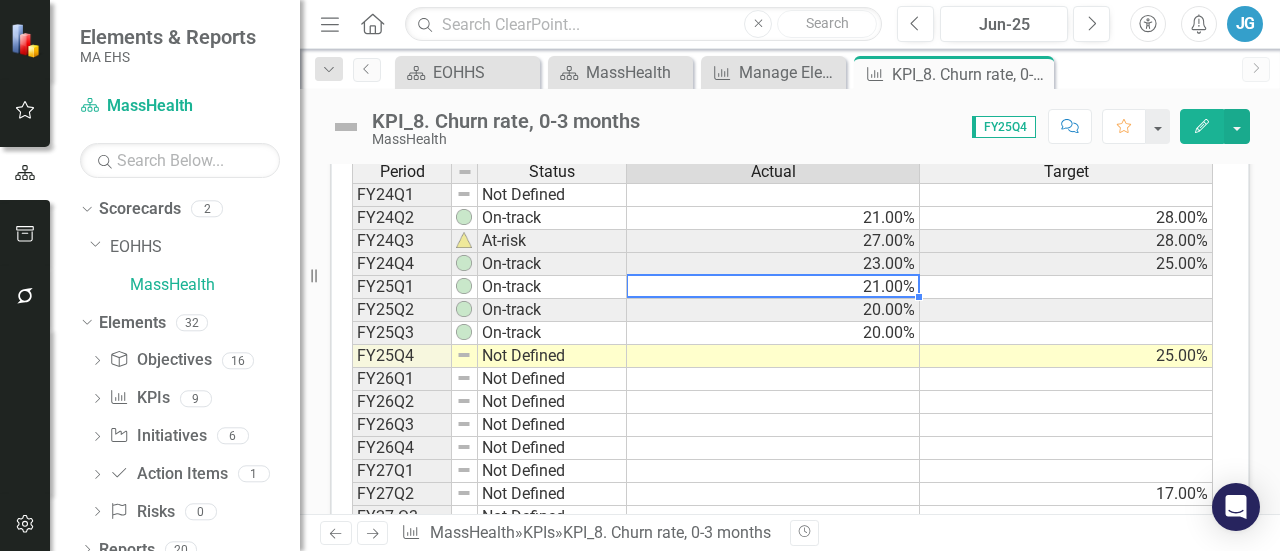 click at bounding box center [773, 356] 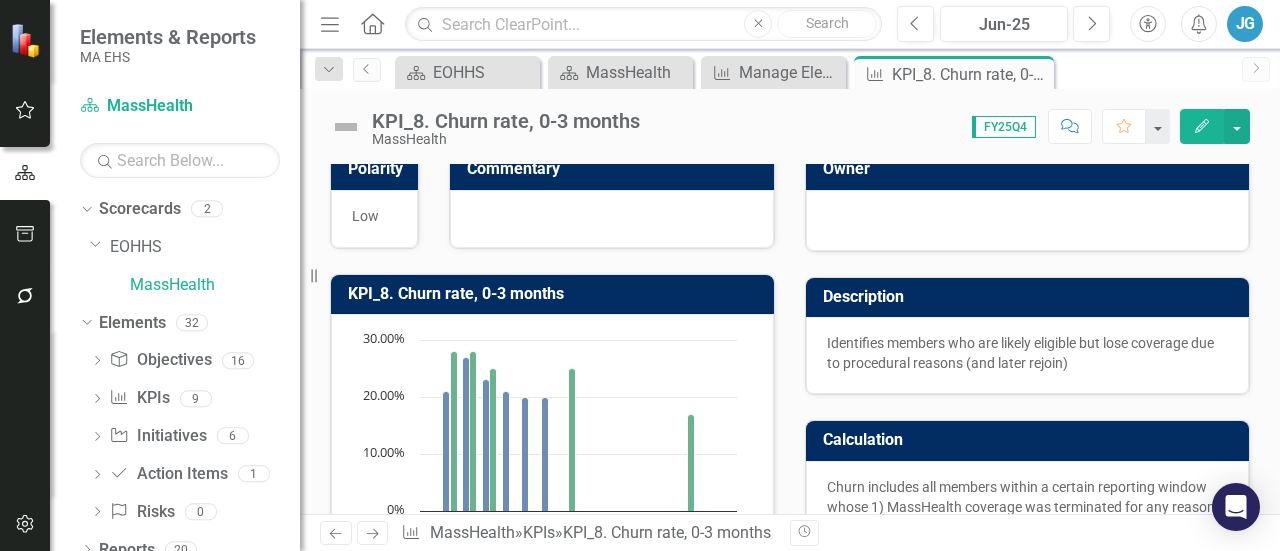 scroll, scrollTop: 0, scrollLeft: 0, axis: both 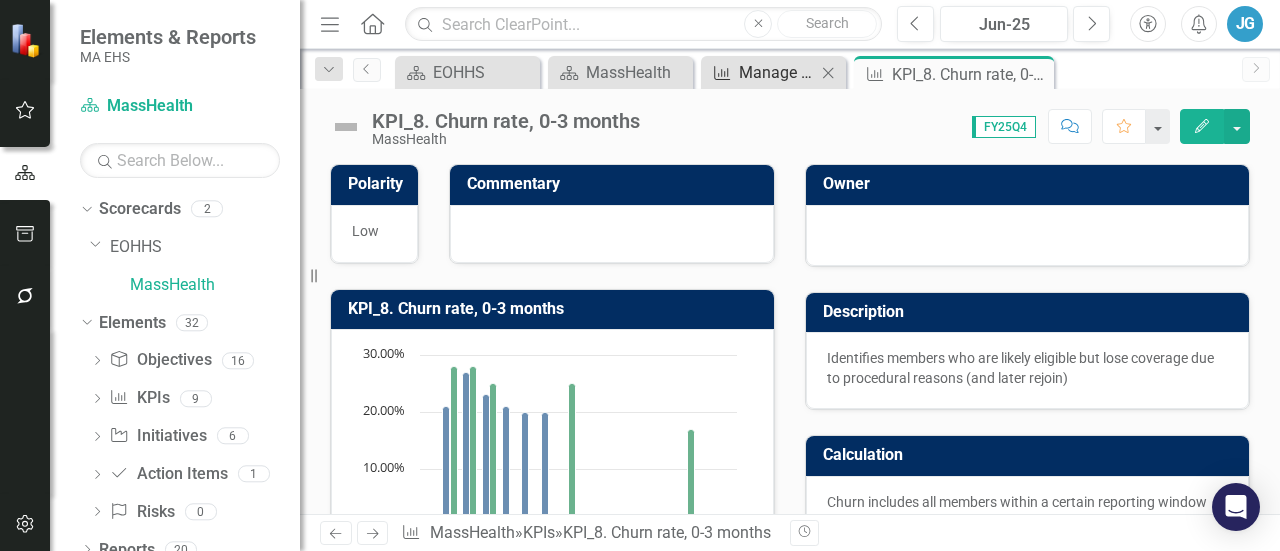 click on "Manage Elements" at bounding box center [777, 72] 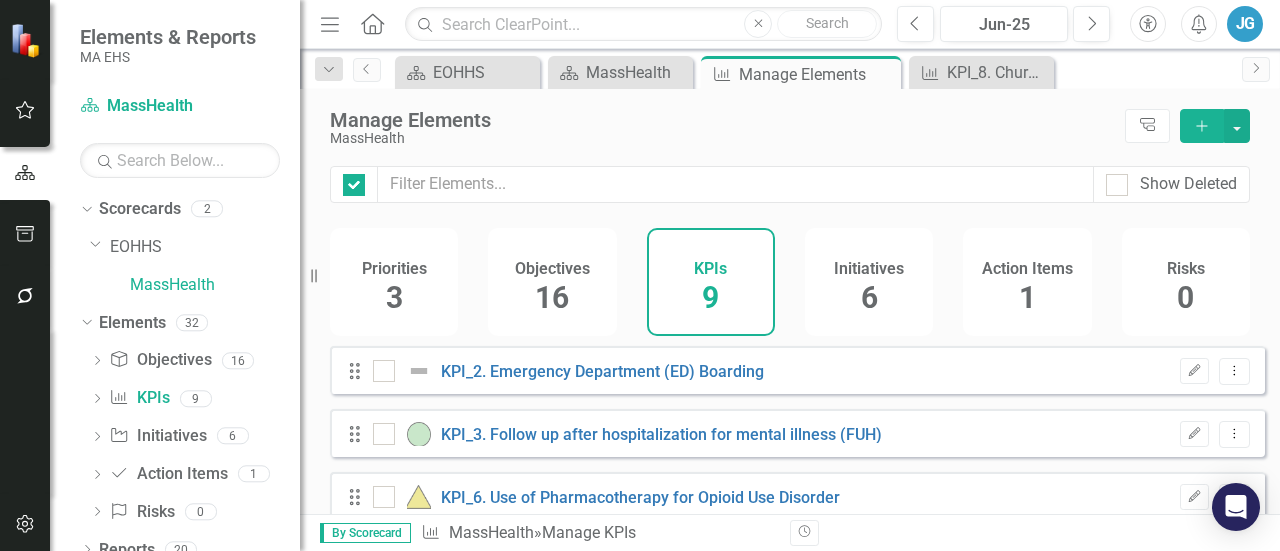 checkbox on "false" 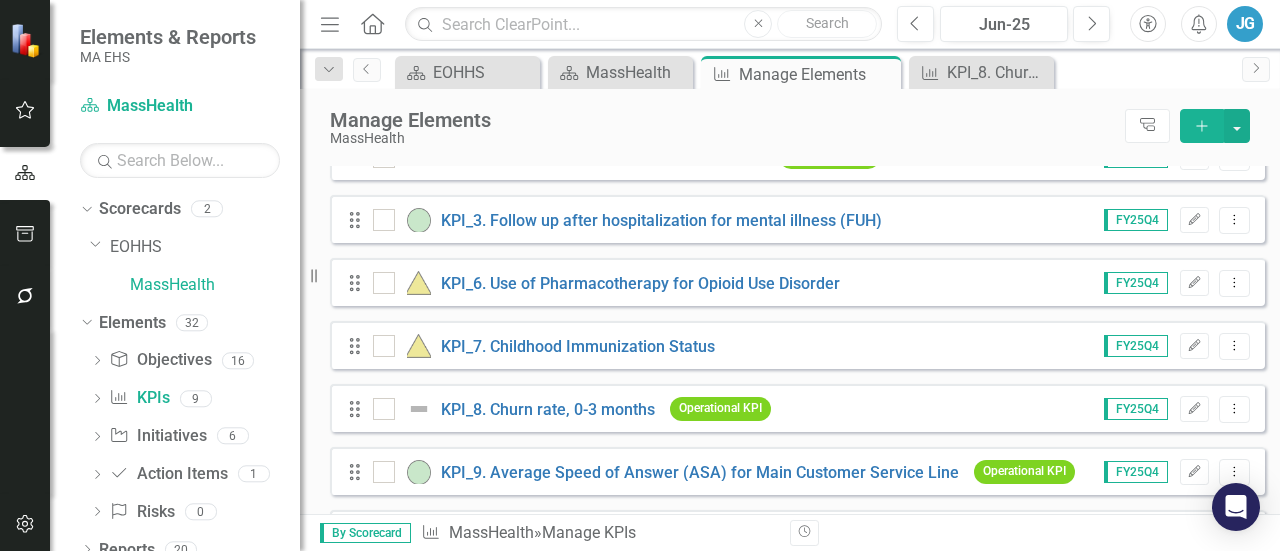 scroll, scrollTop: 216, scrollLeft: 0, axis: vertical 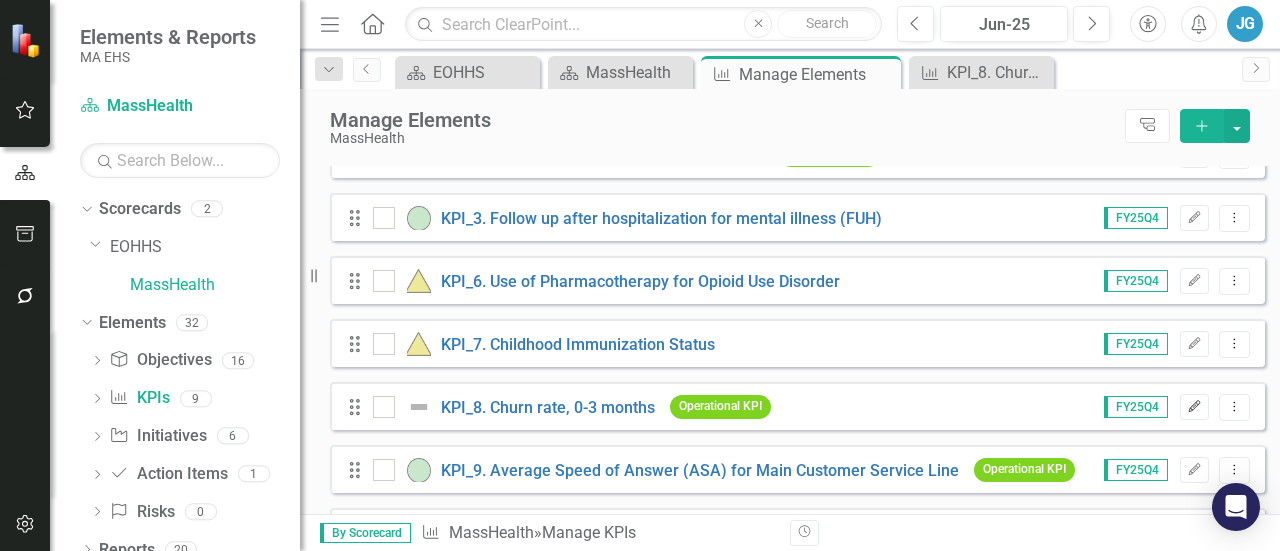 click on "Edit" at bounding box center (1194, 407) 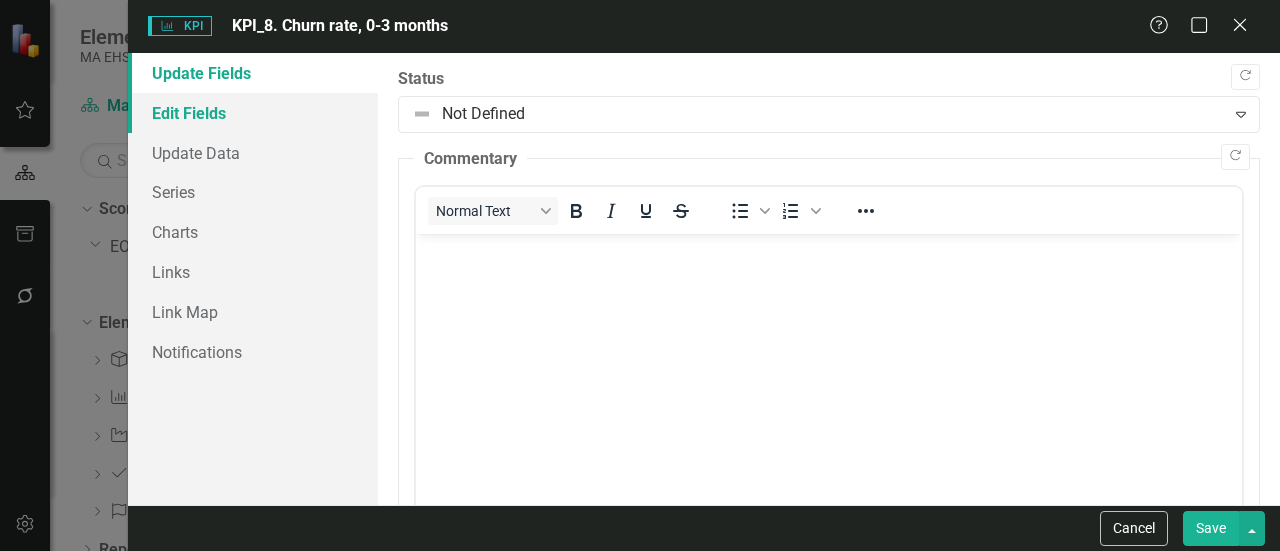 scroll, scrollTop: 0, scrollLeft: 0, axis: both 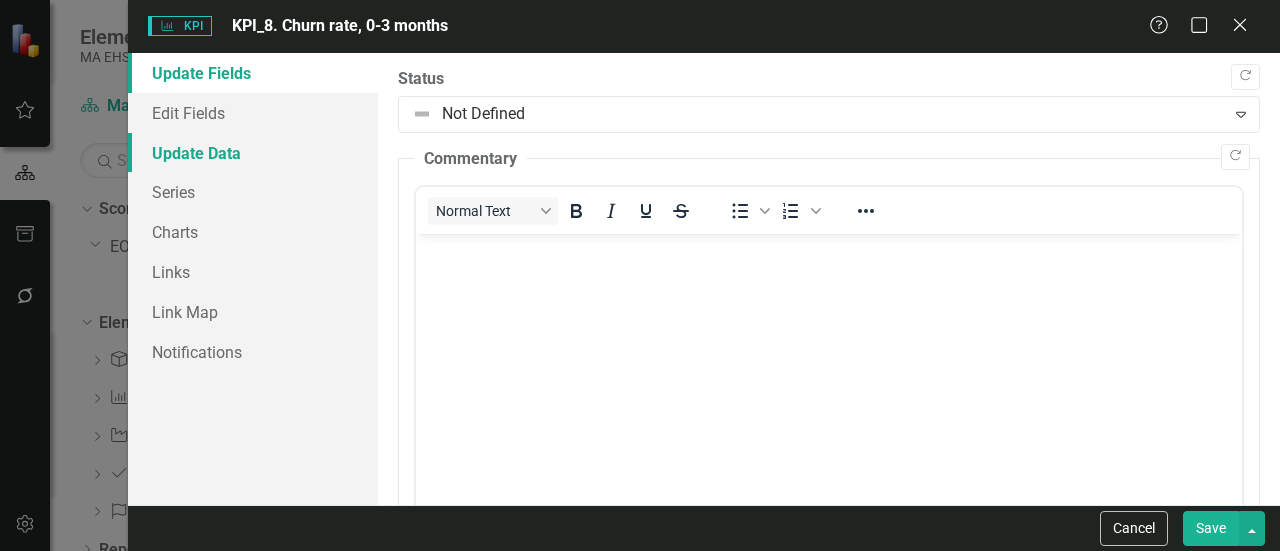click on "Update  Data" at bounding box center [253, 153] 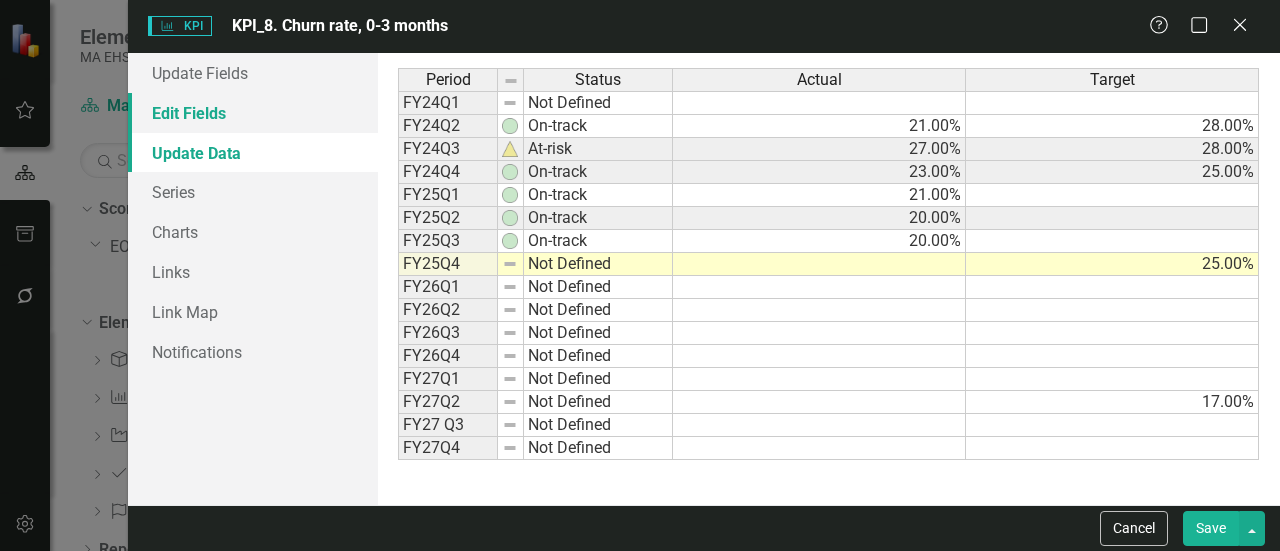 click on "Edit Fields" at bounding box center [253, 113] 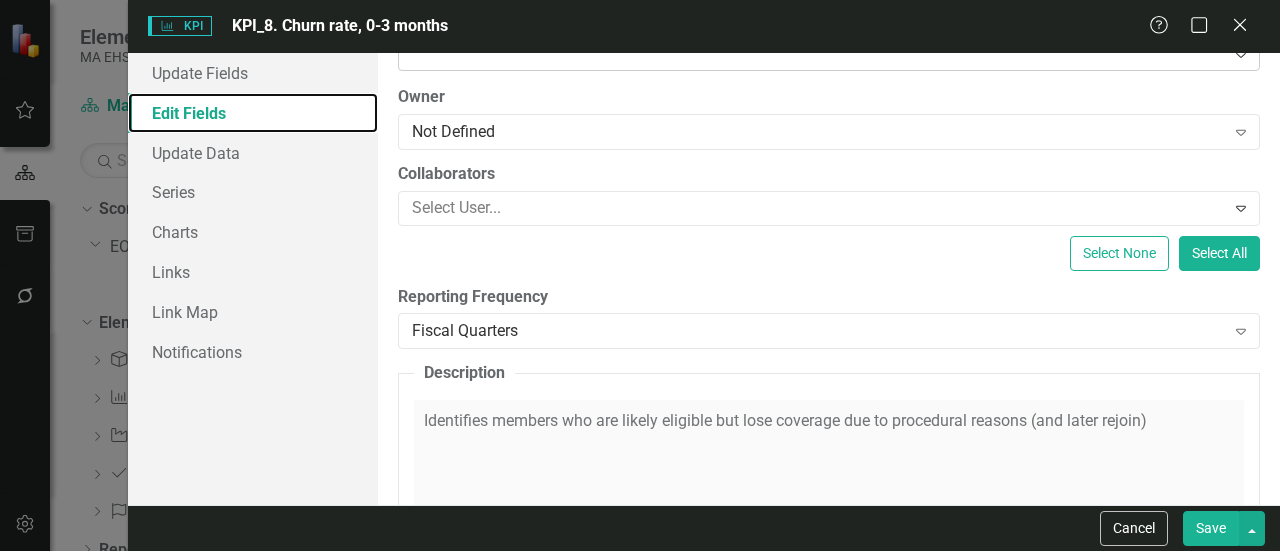 scroll, scrollTop: 252, scrollLeft: 0, axis: vertical 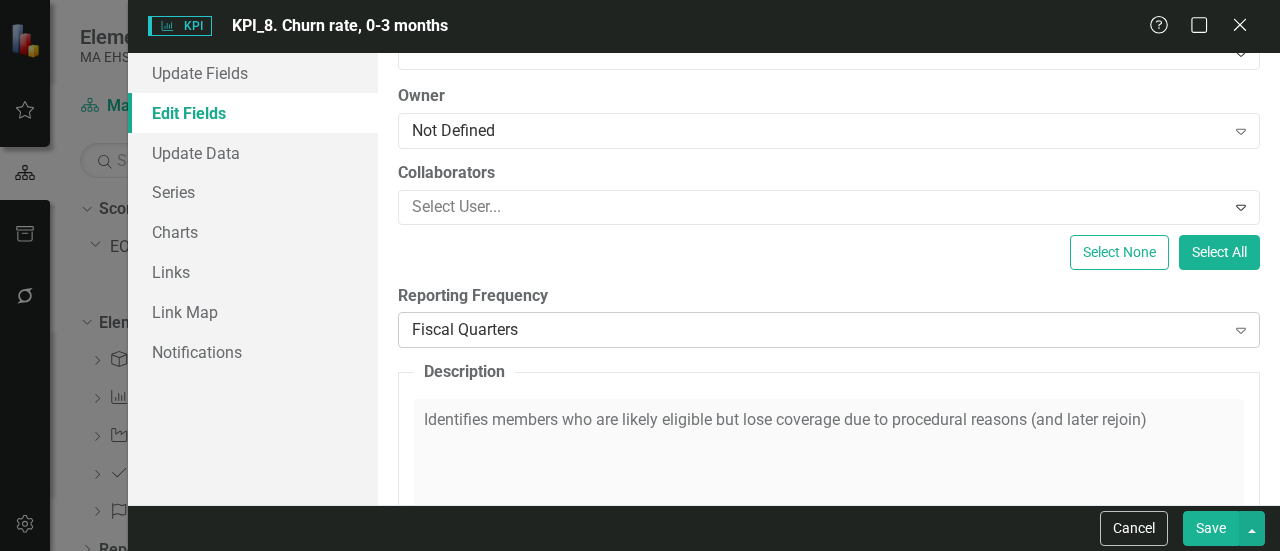 click on "Fiscal Quarters" at bounding box center (818, 330) 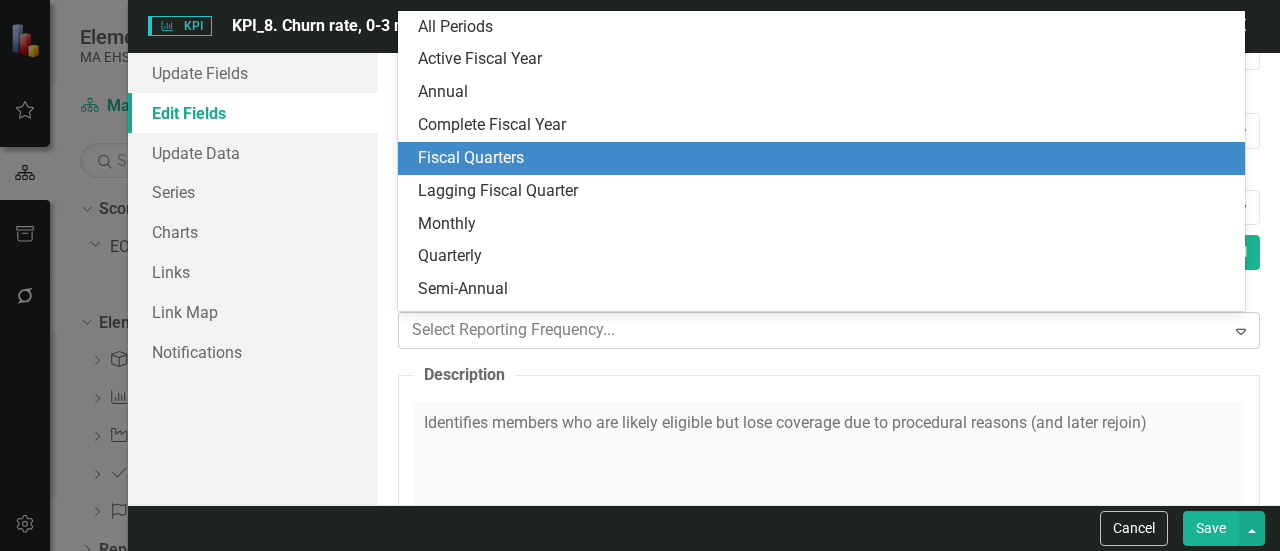 scroll, scrollTop: 28, scrollLeft: 0, axis: vertical 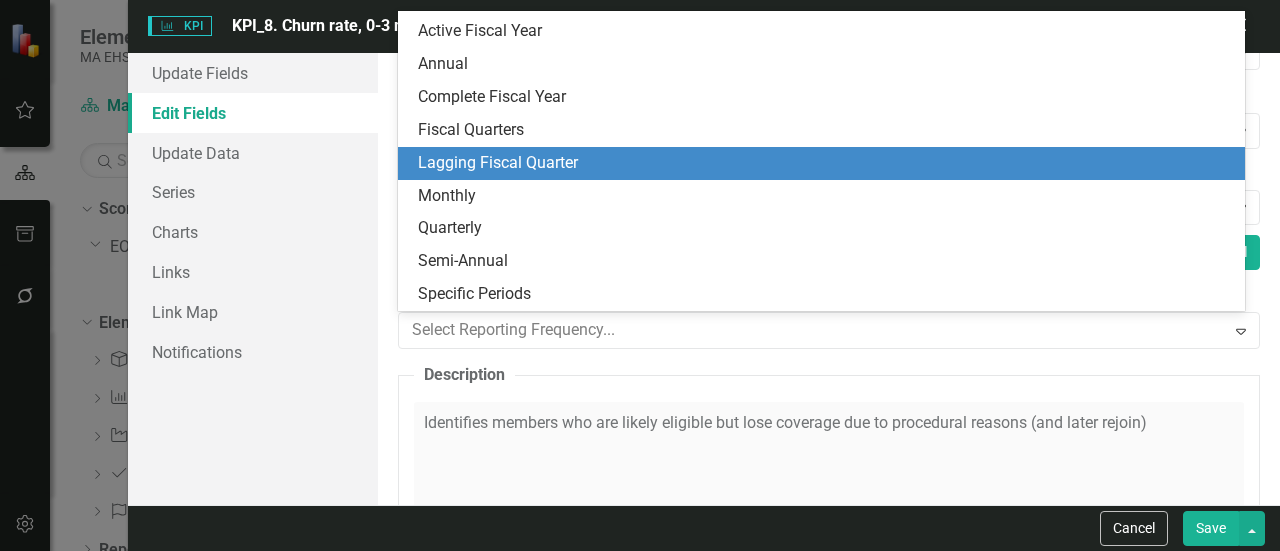 click on "Lagging Fiscal Quarter" at bounding box center [825, 163] 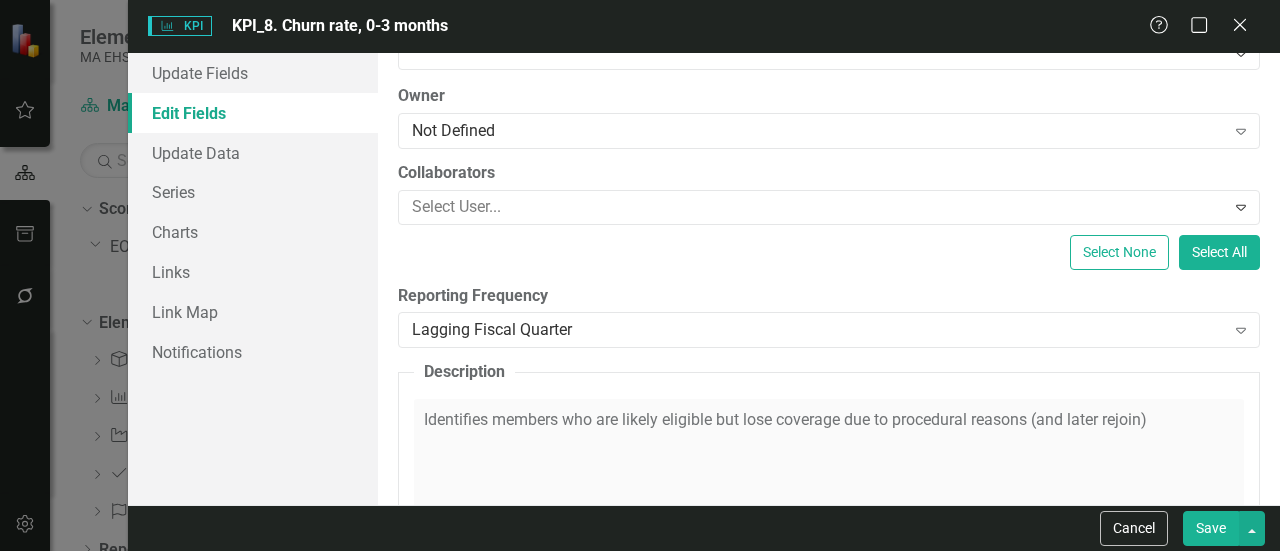 click on "Save" at bounding box center [1211, 528] 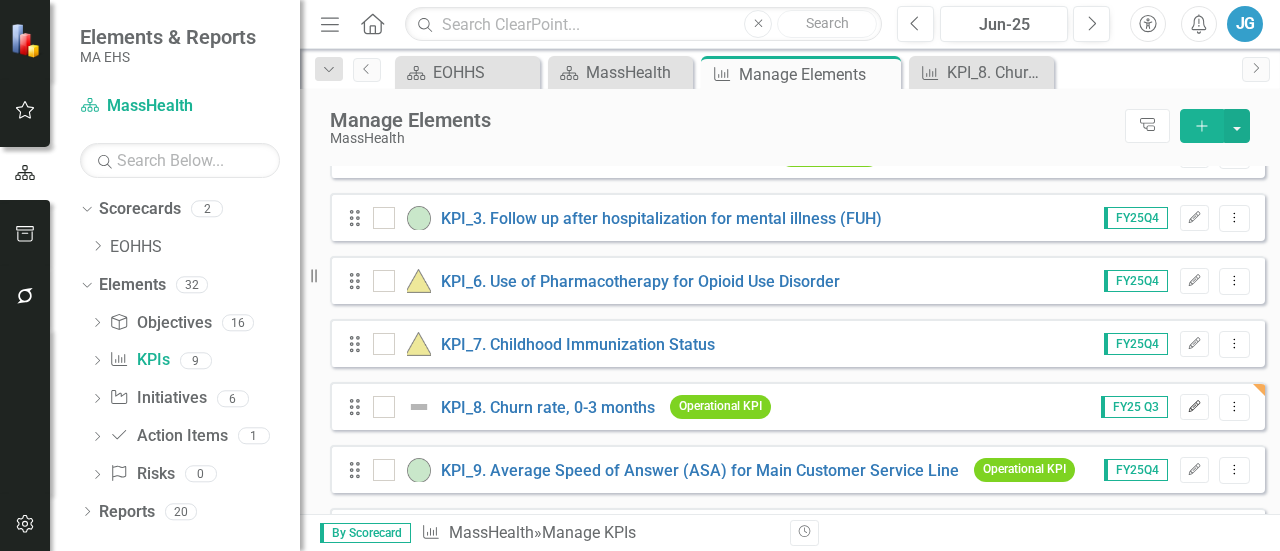 click on "Edit" 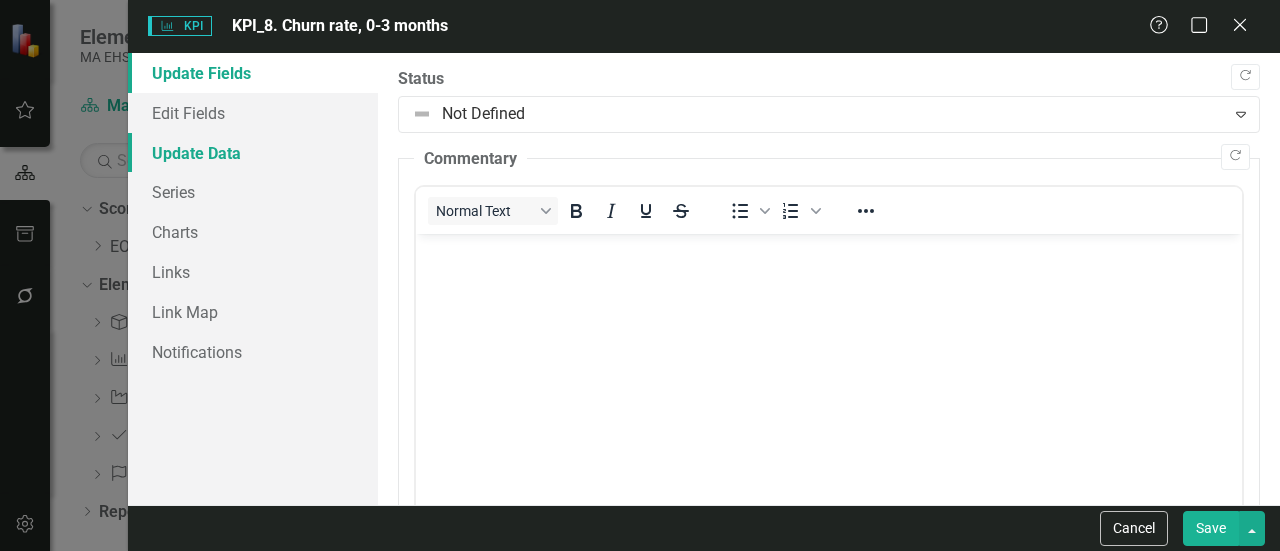 scroll, scrollTop: 0, scrollLeft: 0, axis: both 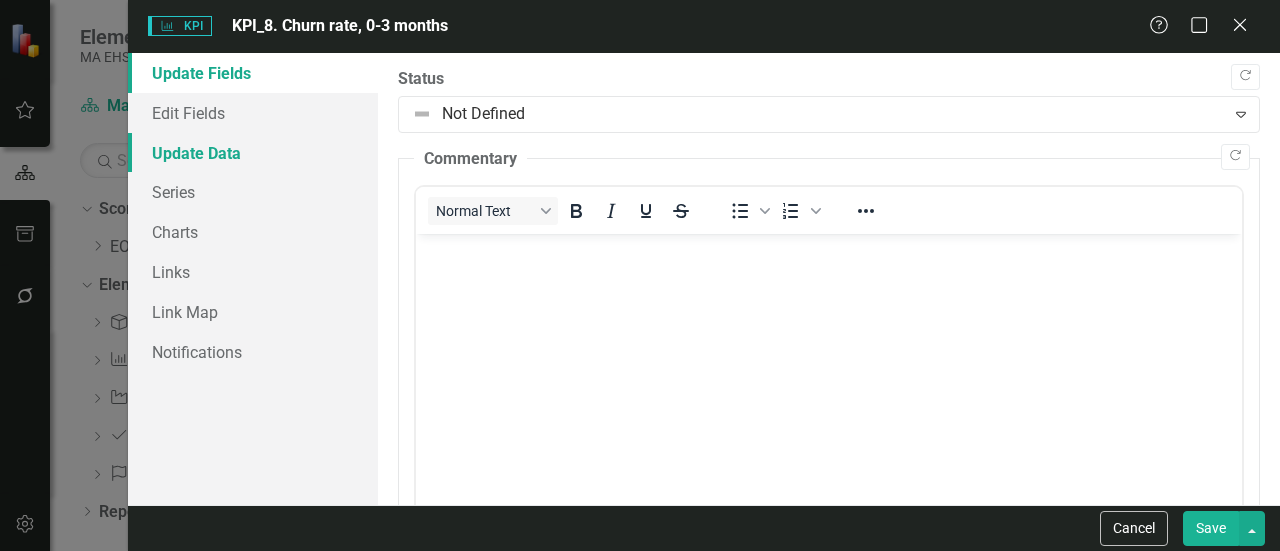 click on "Update  Data" at bounding box center (253, 153) 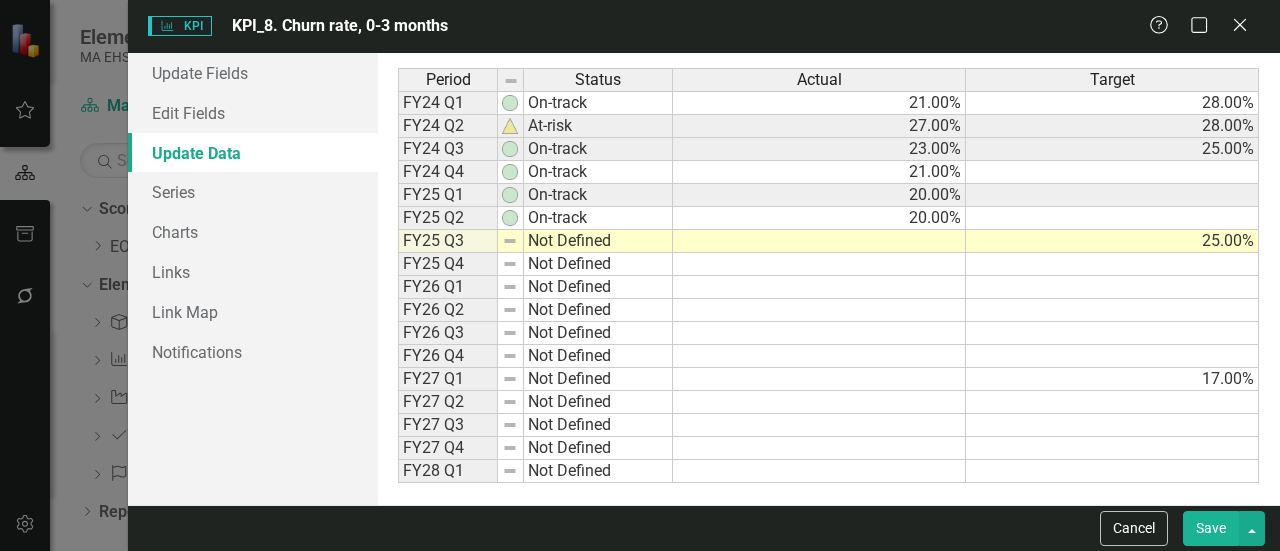click at bounding box center [819, 241] 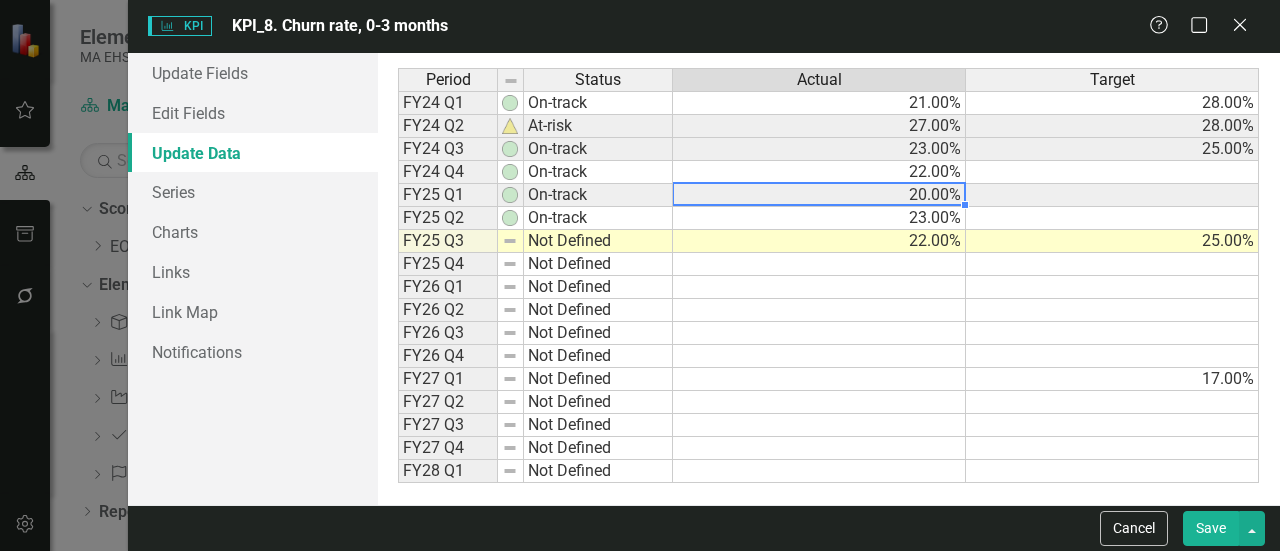 click at bounding box center [818, 183] 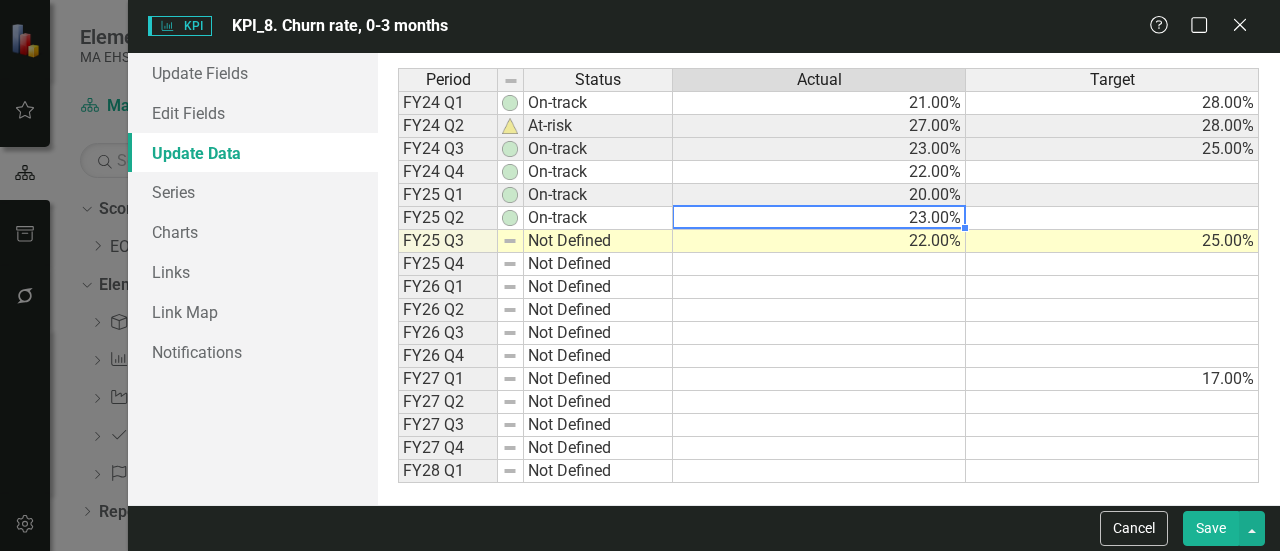 click at bounding box center [819, 287] 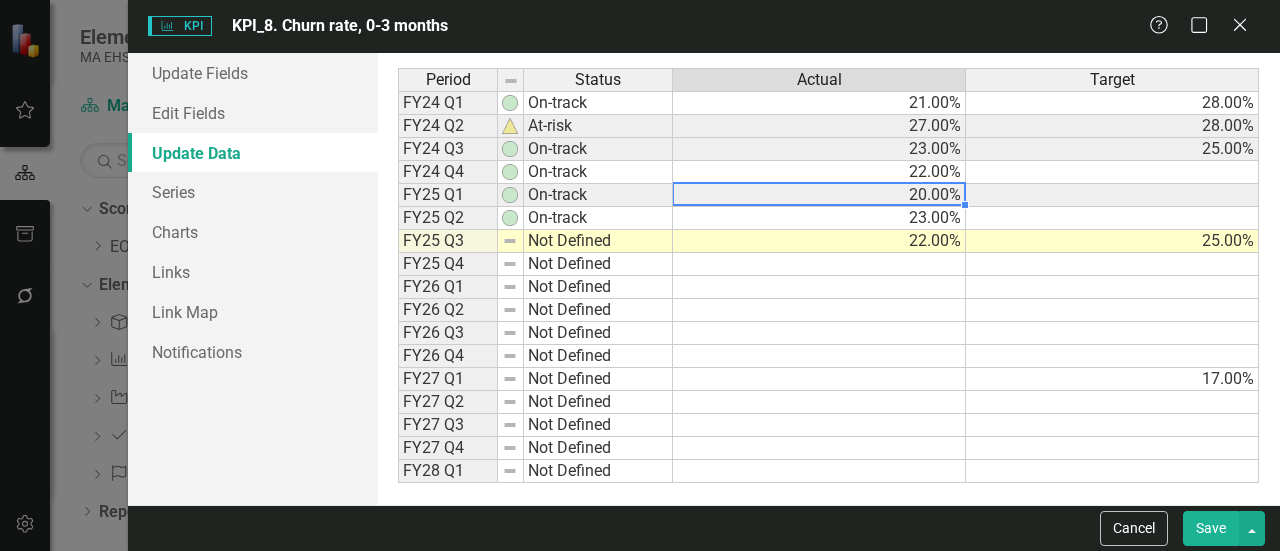 click on "20.00%" at bounding box center [819, 195] 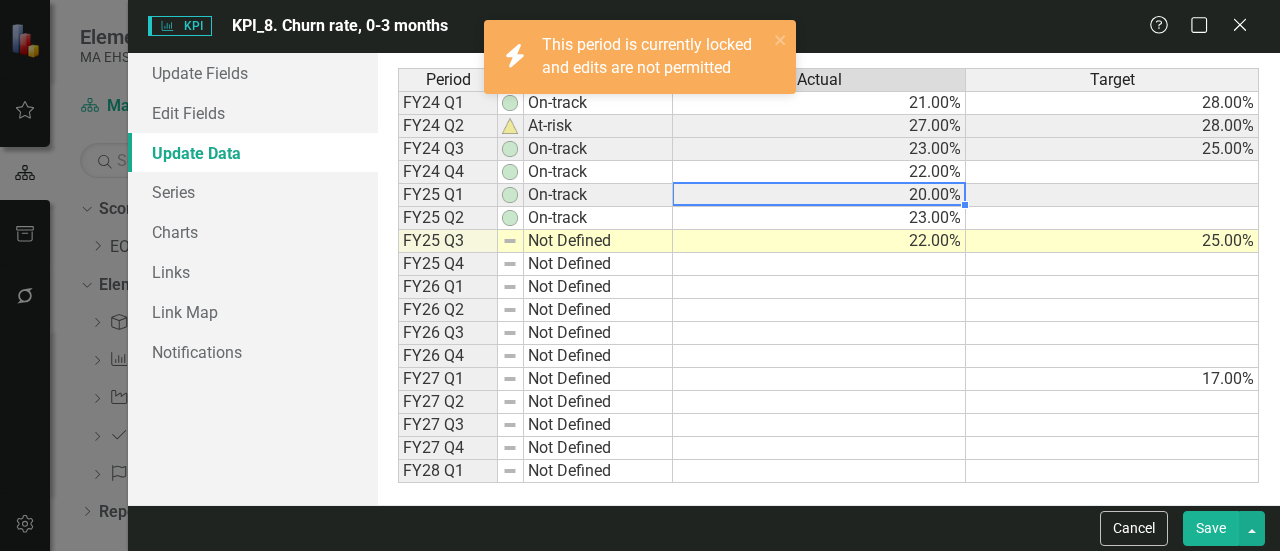 click on "20.00%" at bounding box center (819, 195) 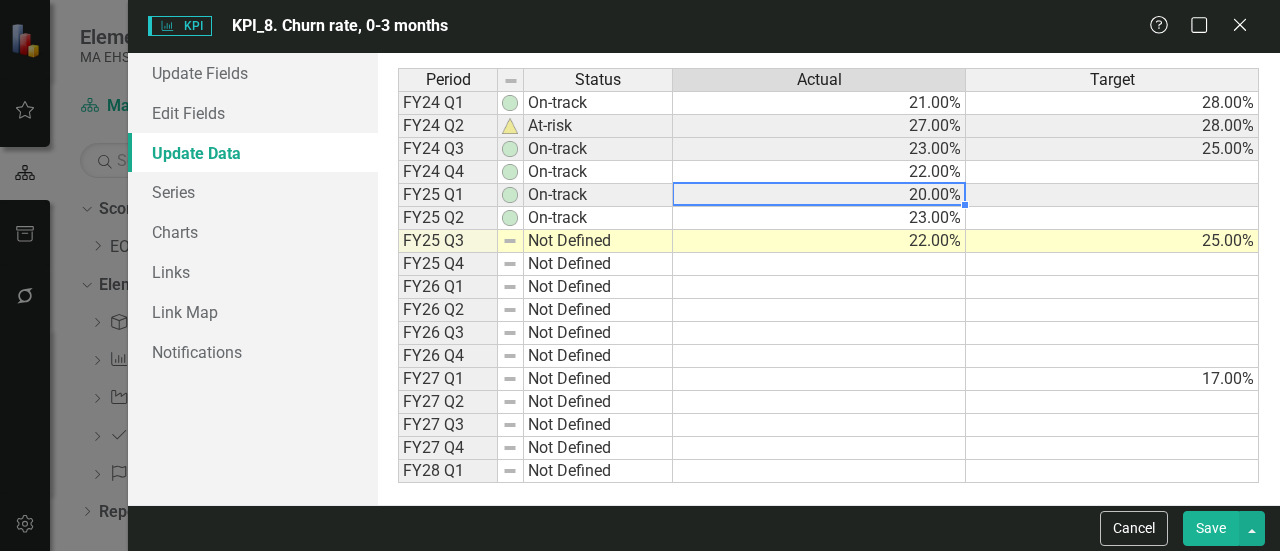 click on "23.00%" at bounding box center (819, 218) 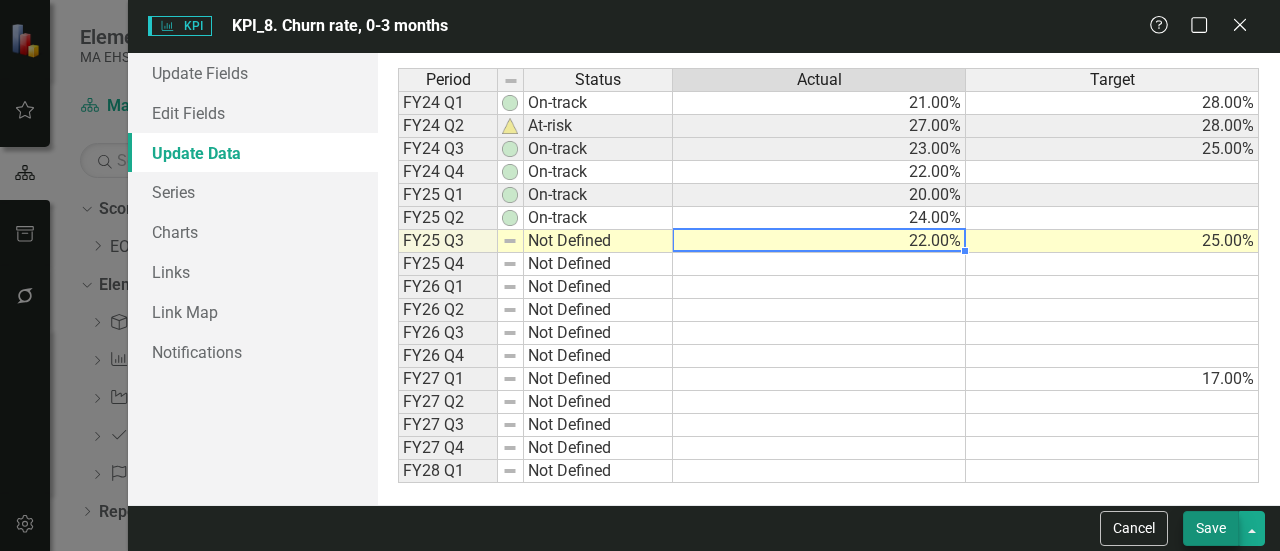 type on "22" 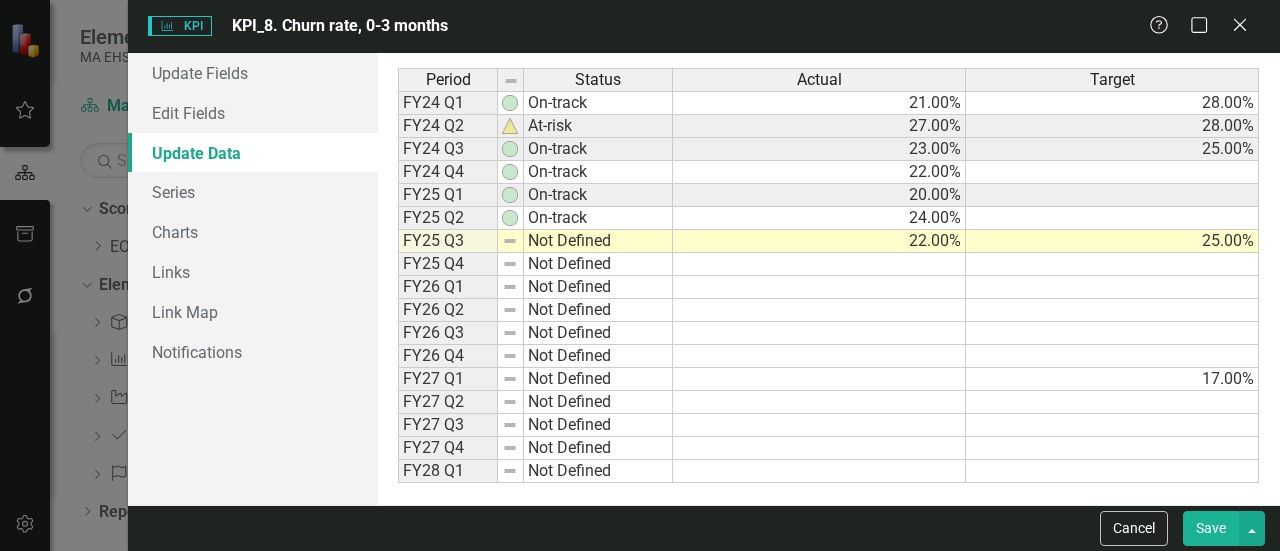 click on "Save" at bounding box center [1211, 528] 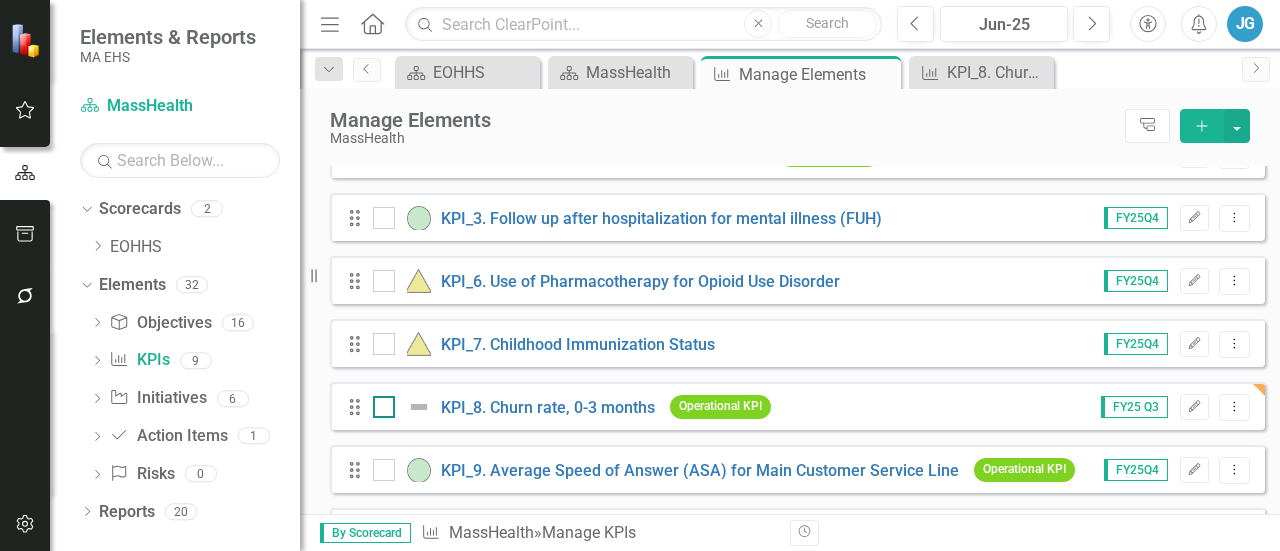 click at bounding box center (419, 407) 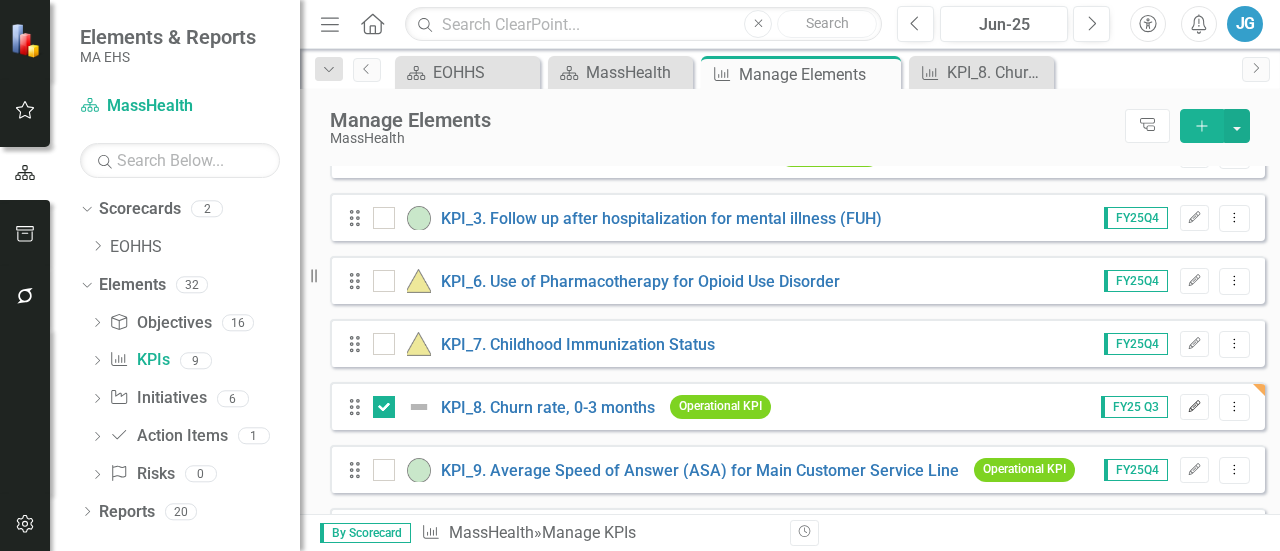click on "Edit" 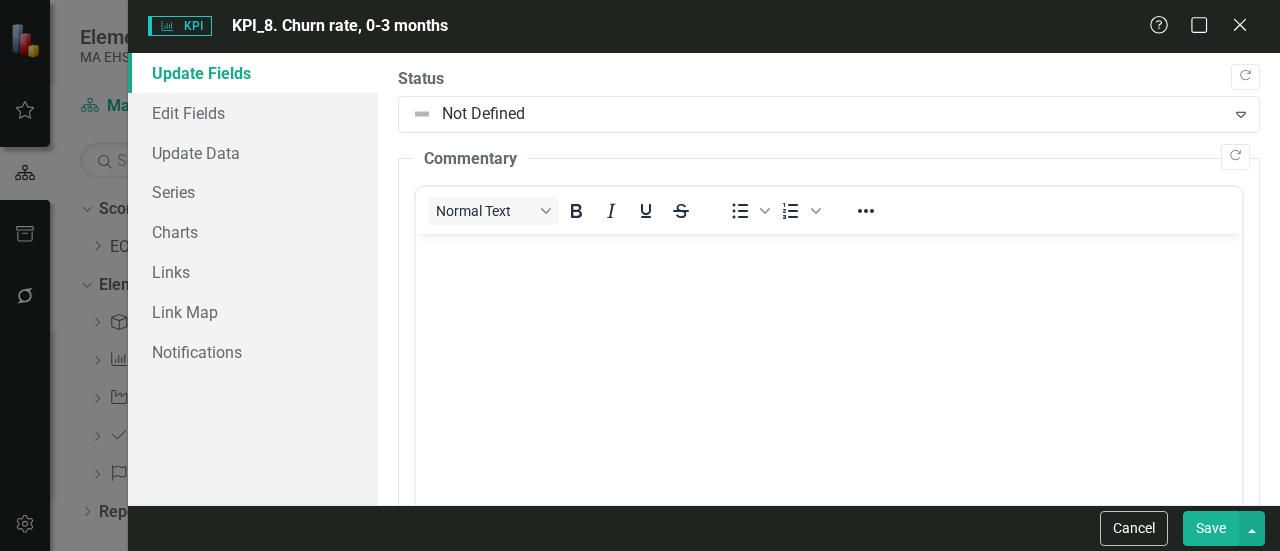scroll, scrollTop: 0, scrollLeft: 0, axis: both 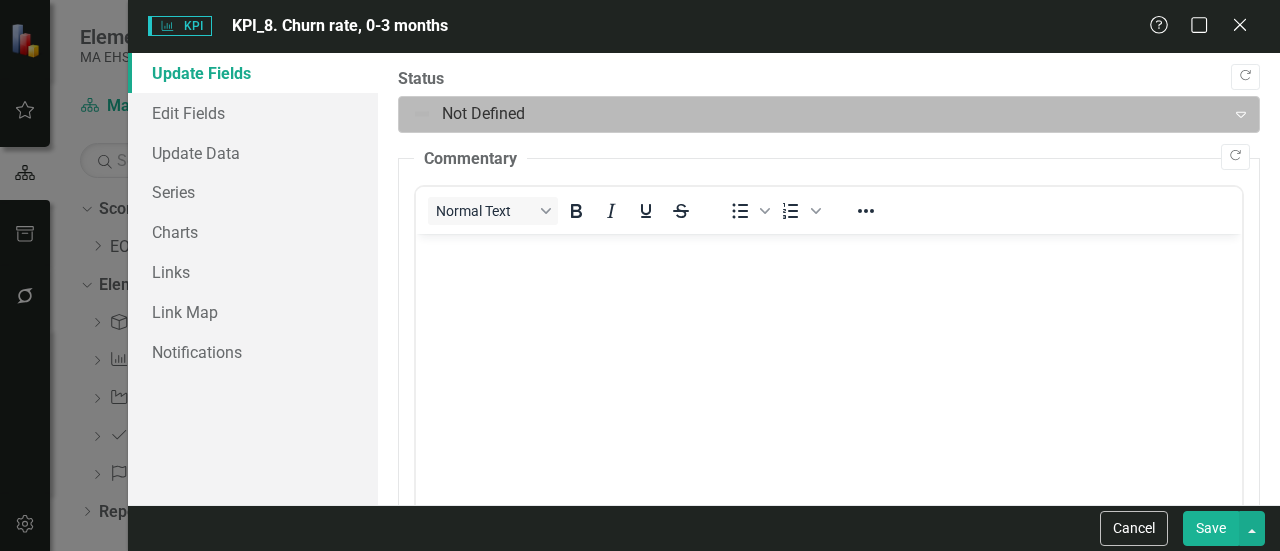 click at bounding box center (812, 114) 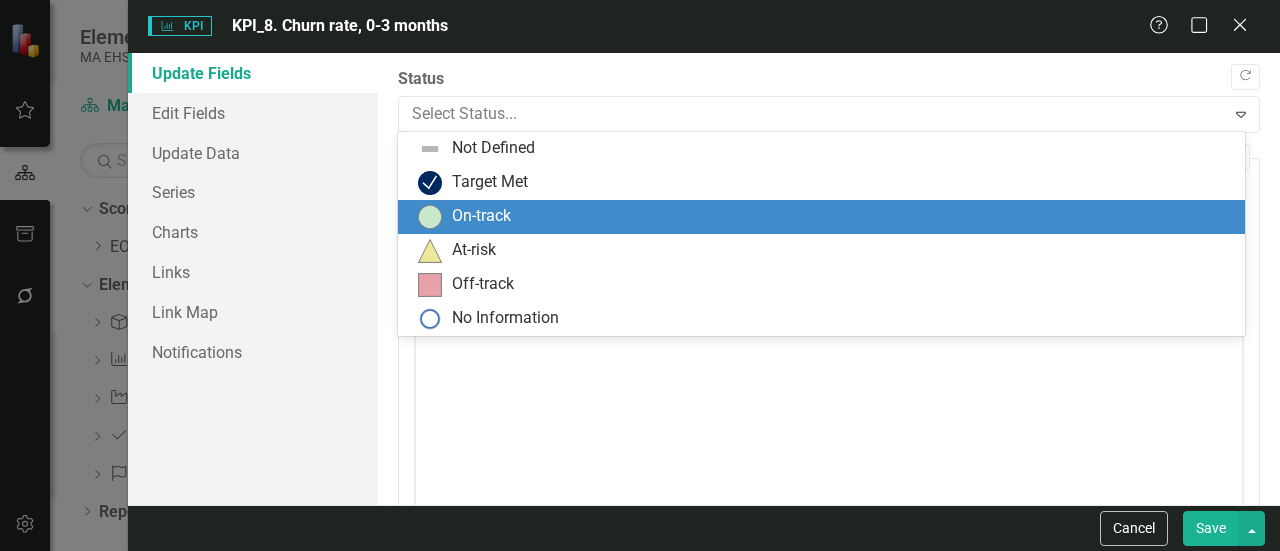 click on "On-track" at bounding box center [481, 216] 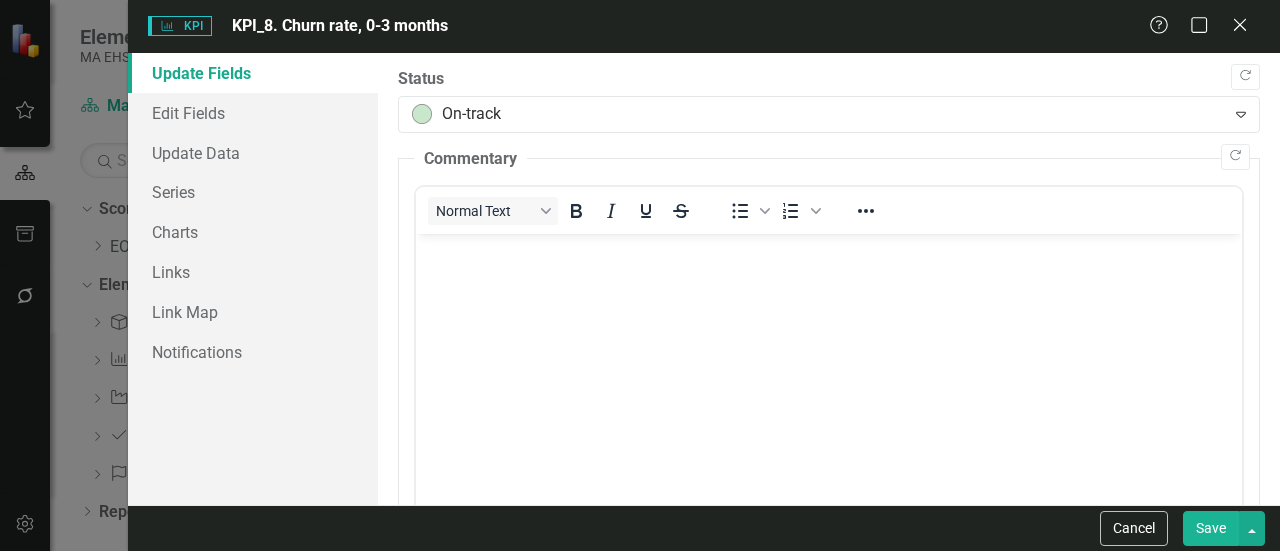 click at bounding box center [829, 384] 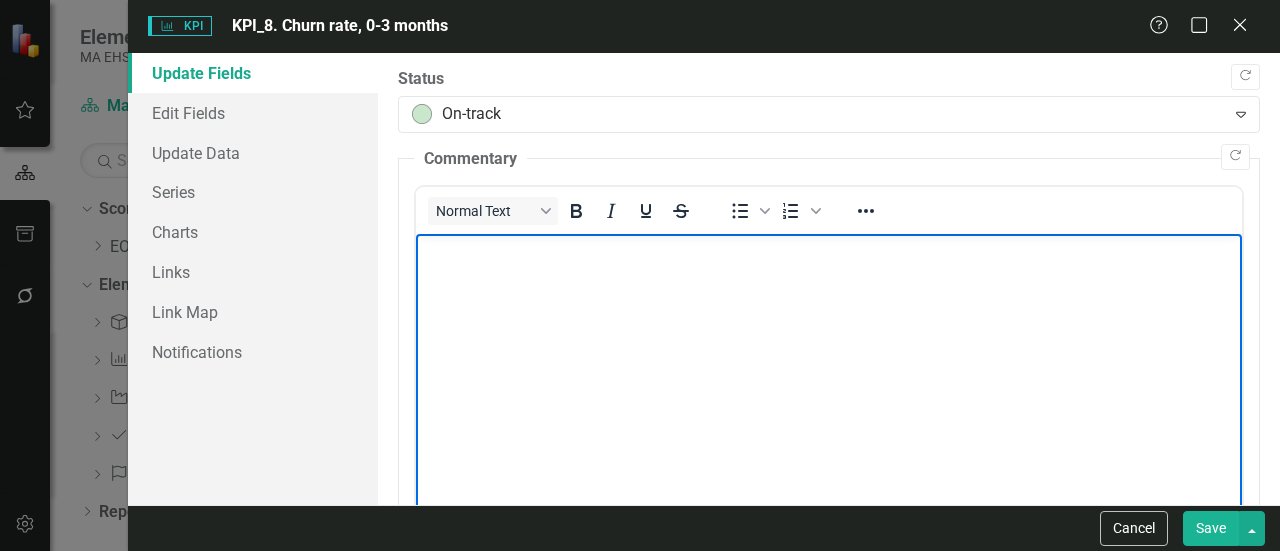 click at bounding box center (829, 384) 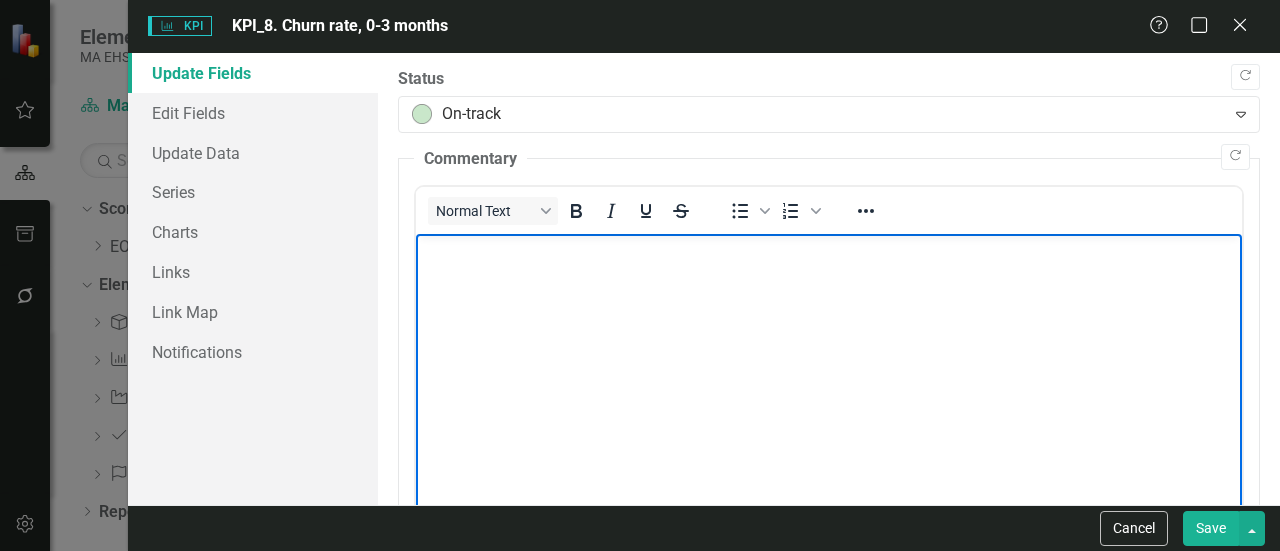 paste 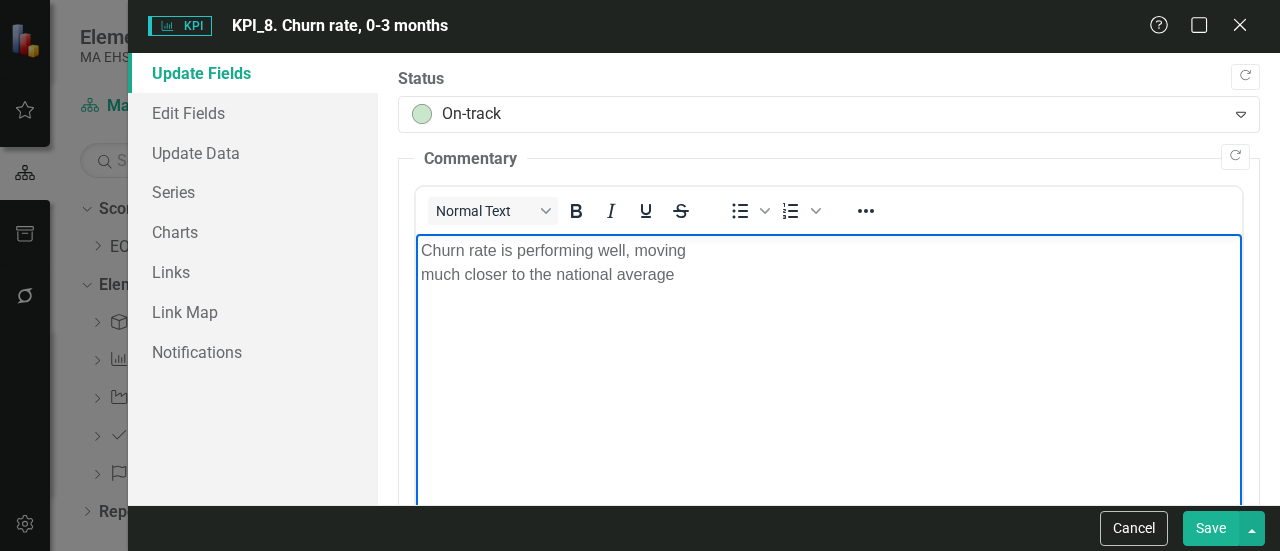 click on "Churn rate is performing well, moving  much closer to the national average" at bounding box center [829, 263] 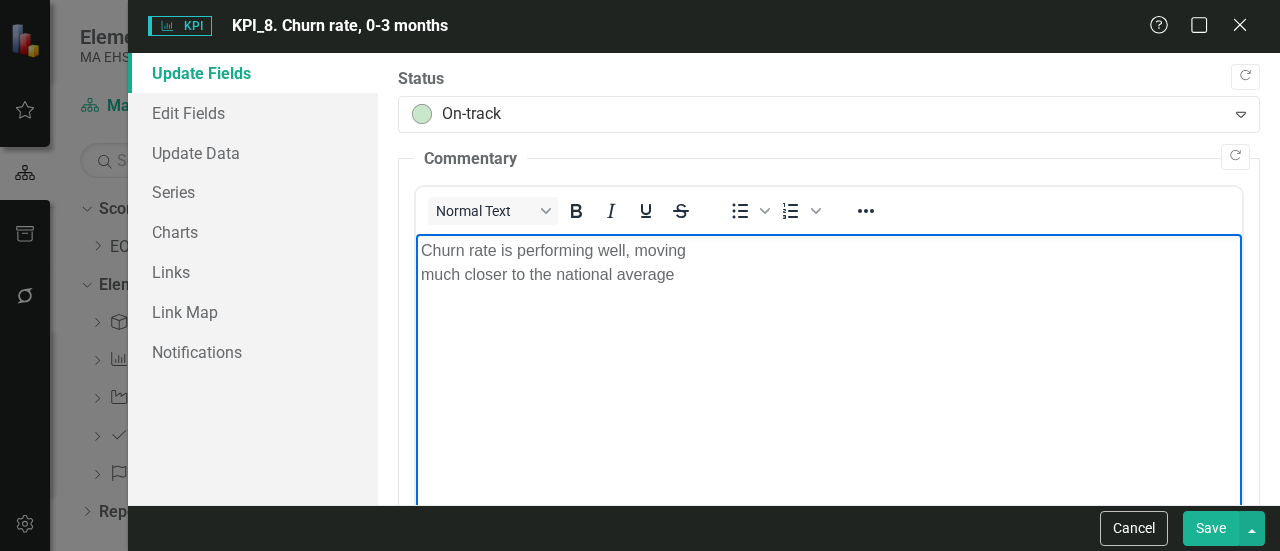 type 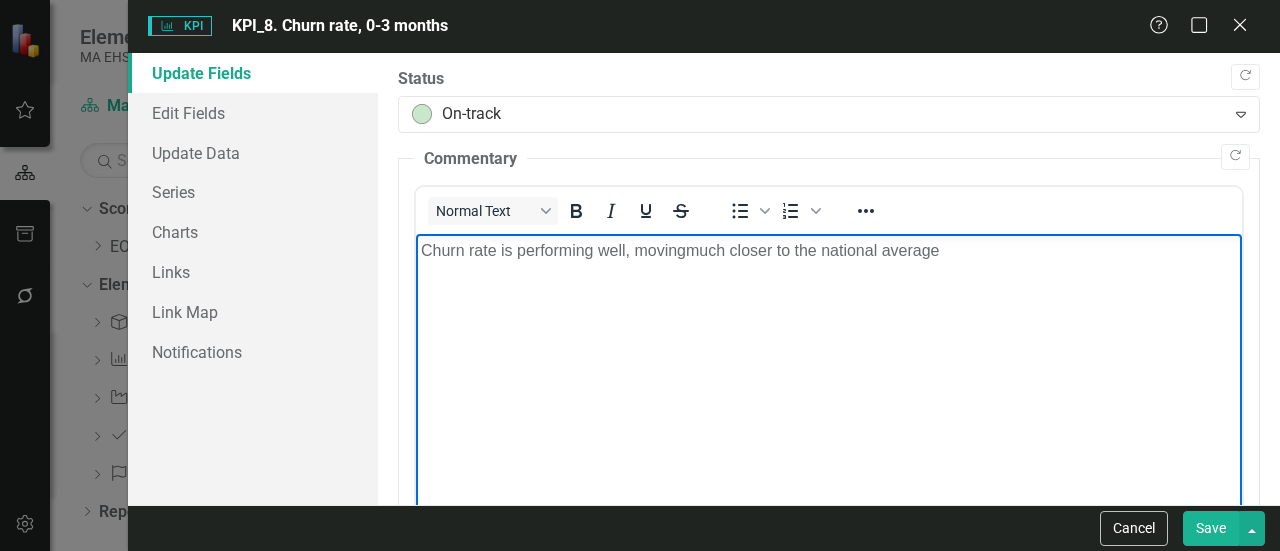click on "Churn rate is performing well, moving  much closer to the national average" at bounding box center [829, 251] 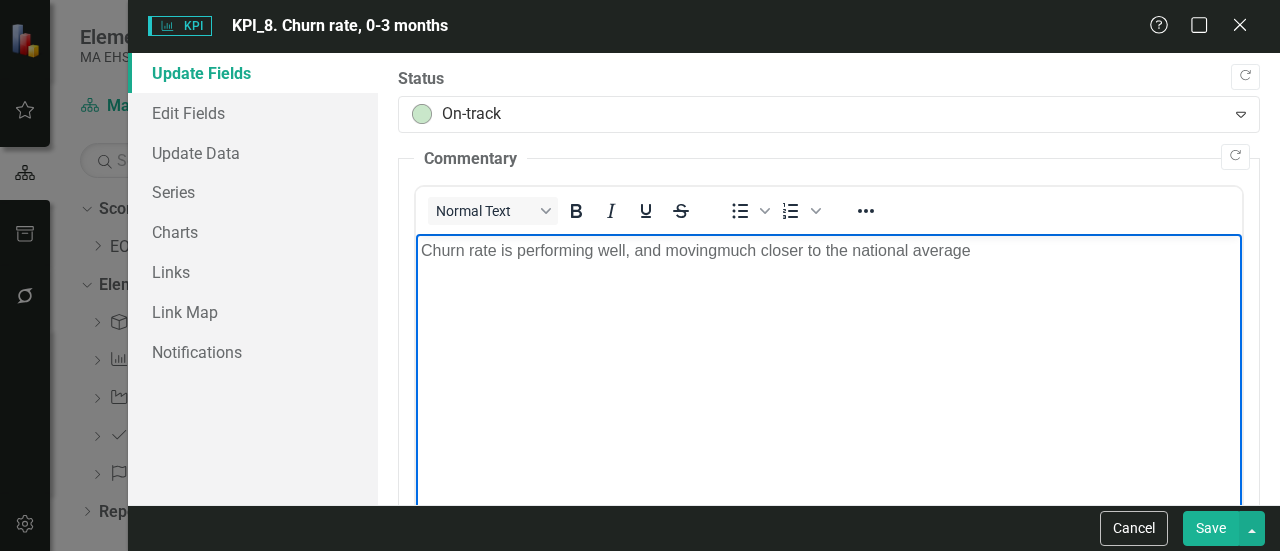 click on "Churn rate is performing well, and moving  much closer to the national average" at bounding box center (829, 251) 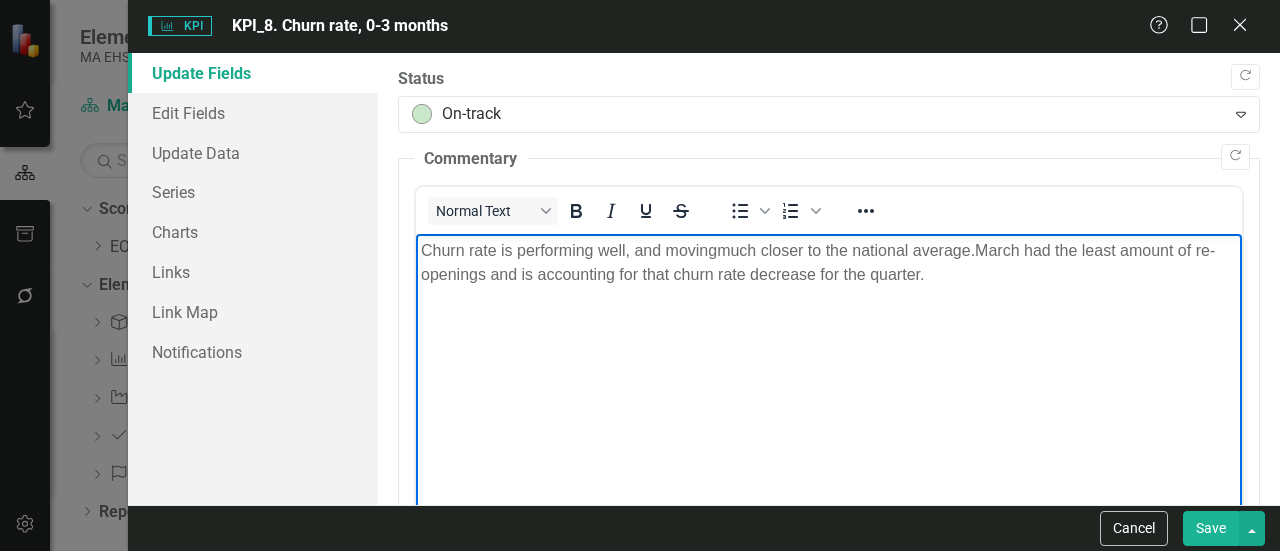 click on "Churn rate is performing well, and moving  much closer to the national average.  March had the least amount of re-openings and is accounting for that churn rate decrease for the quarter." at bounding box center [829, 263] 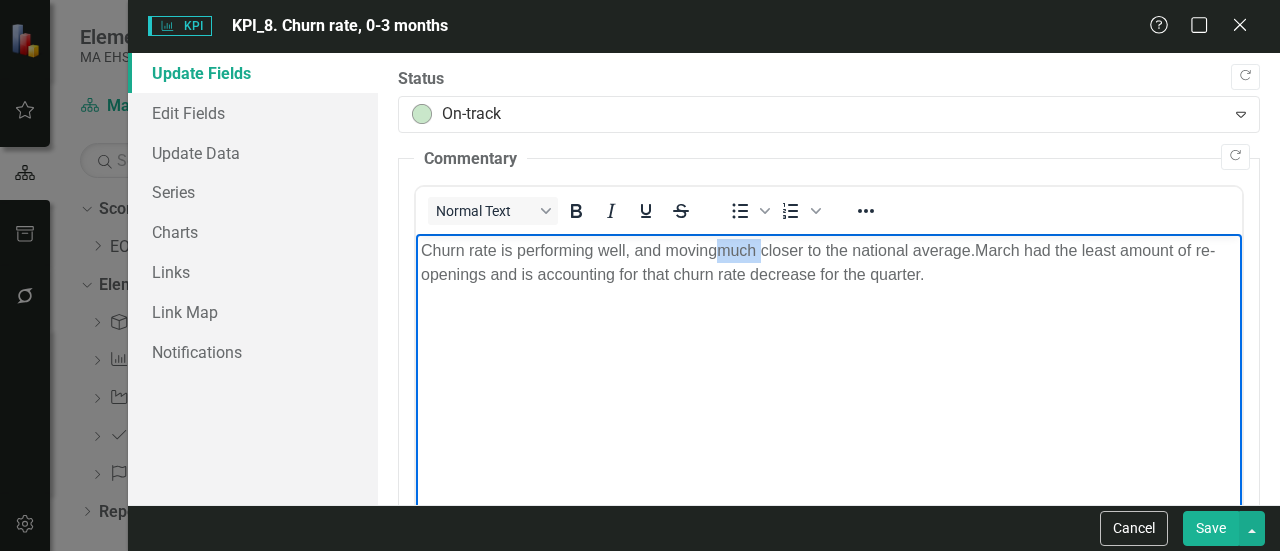 drag, startPoint x: 738, startPoint y: 247, endPoint x: 1194, endPoint y: 399, distance: 480.6662 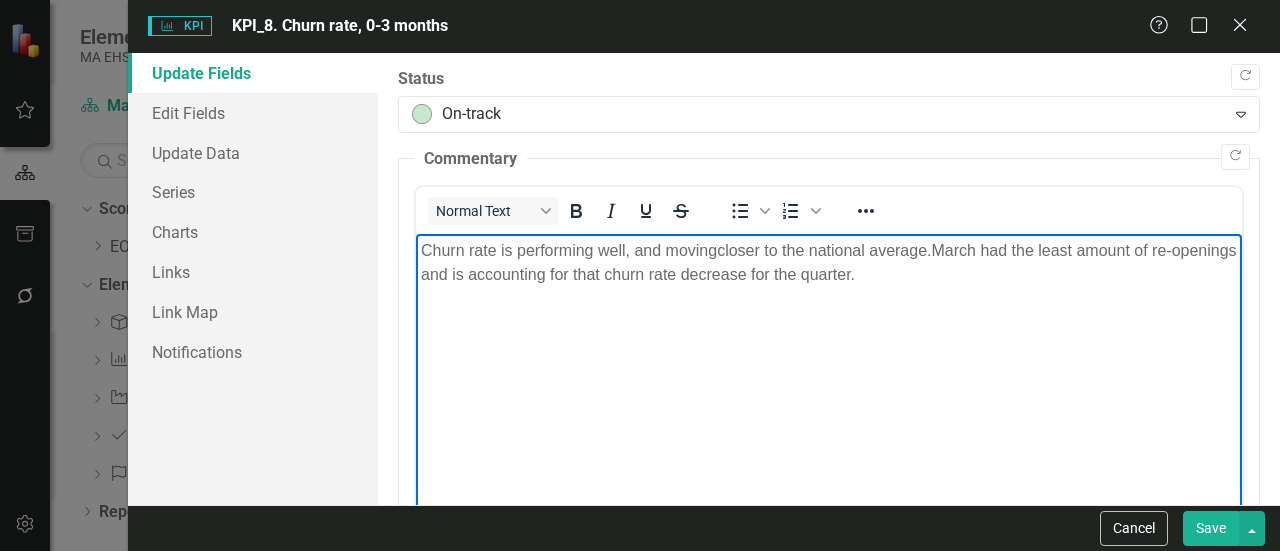 click on "March had the least amount of re-openings and is accounting for that churn rate decrease for the quarter." at bounding box center (829, 262) 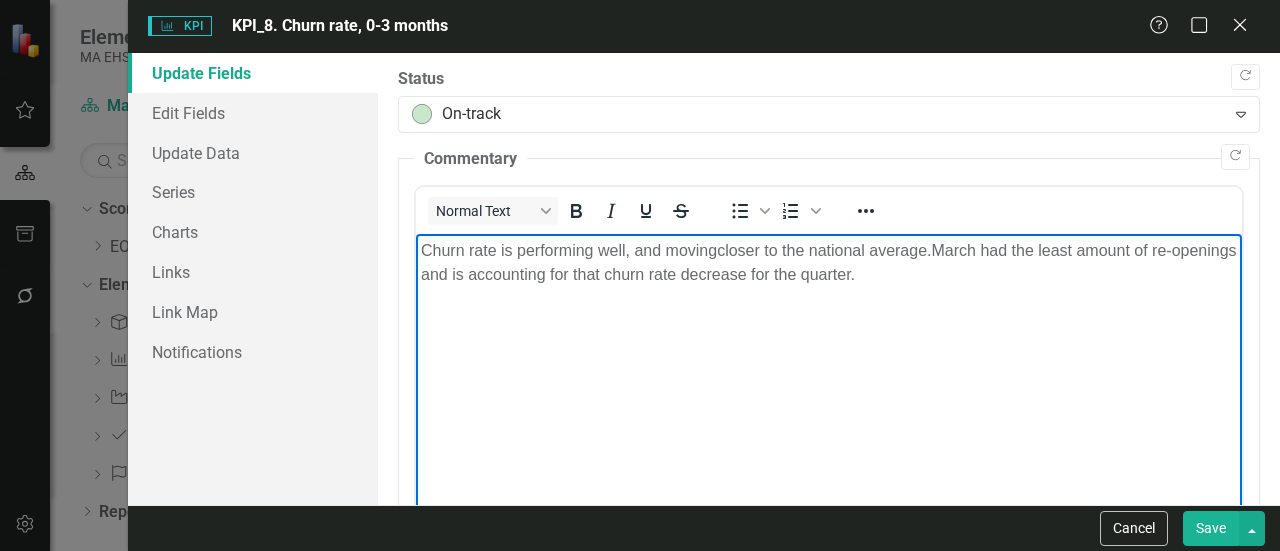 click on "March had the least amount of re-openings and is accounting for that churn rate decrease for the quarter." at bounding box center (829, 262) 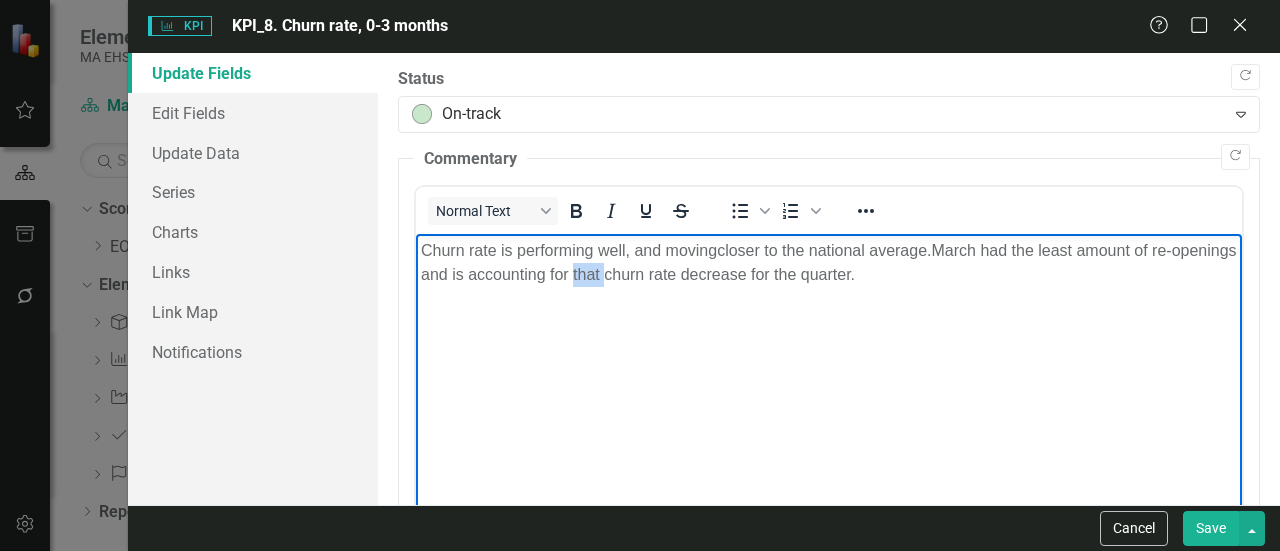 click on "March had the least amount of re-openings and is accounting for that churn rate decrease for the quarter." at bounding box center (829, 262) 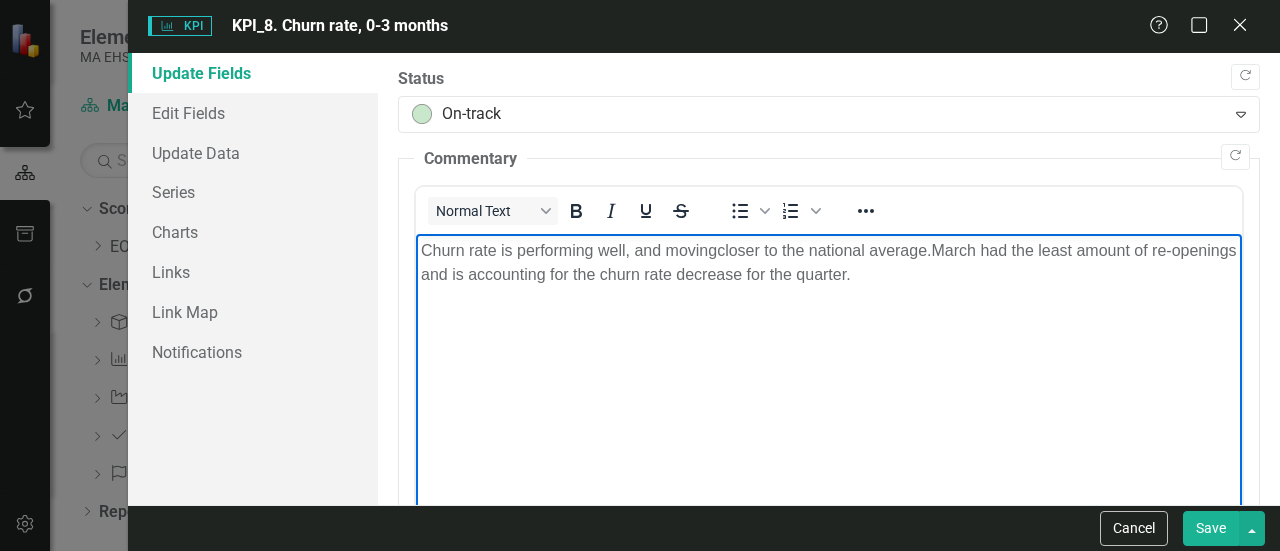 click on "March had the least amount of re-openings and is accounting for the churn rate decrease for the quarter." at bounding box center (829, 262) 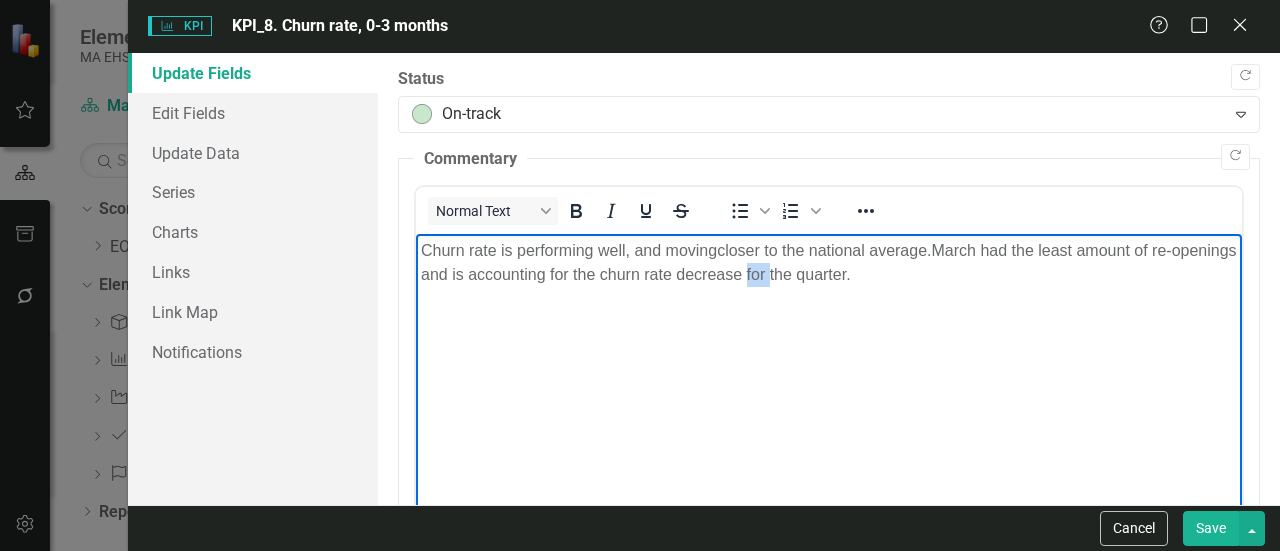 click on "March had the least amount of re-openings and is accounting for the churn rate decrease for the quarter." at bounding box center [829, 262] 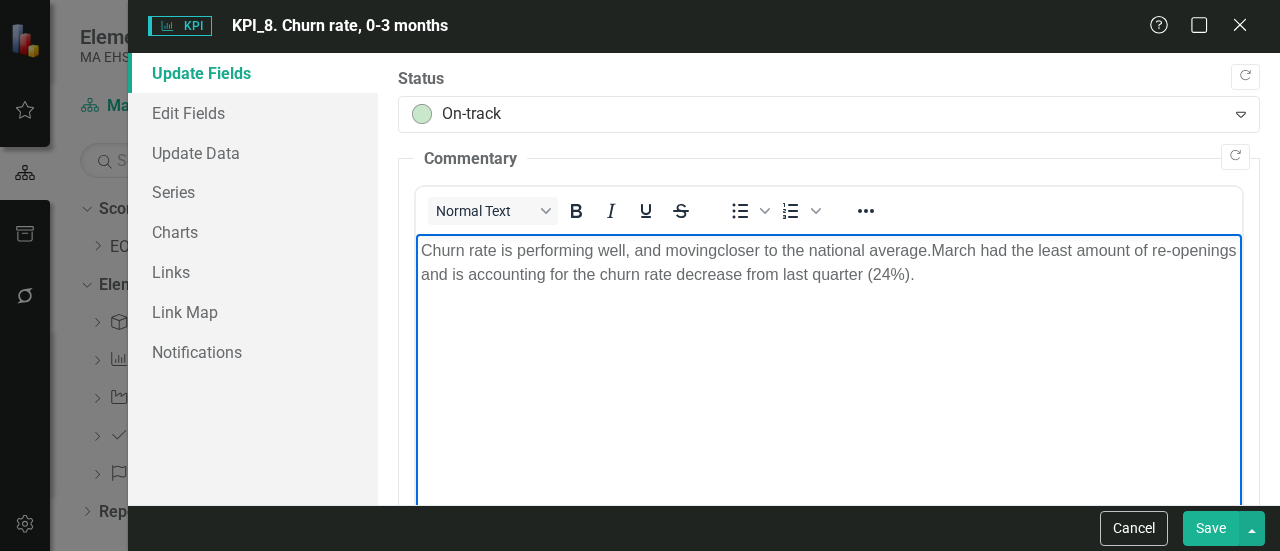 click on "Churn rate is performing well, and moving  closer to the national average.  March had the least amount of re-openings and is accounting for the churn rate decrease from last quarter (24%)." at bounding box center (829, 263) 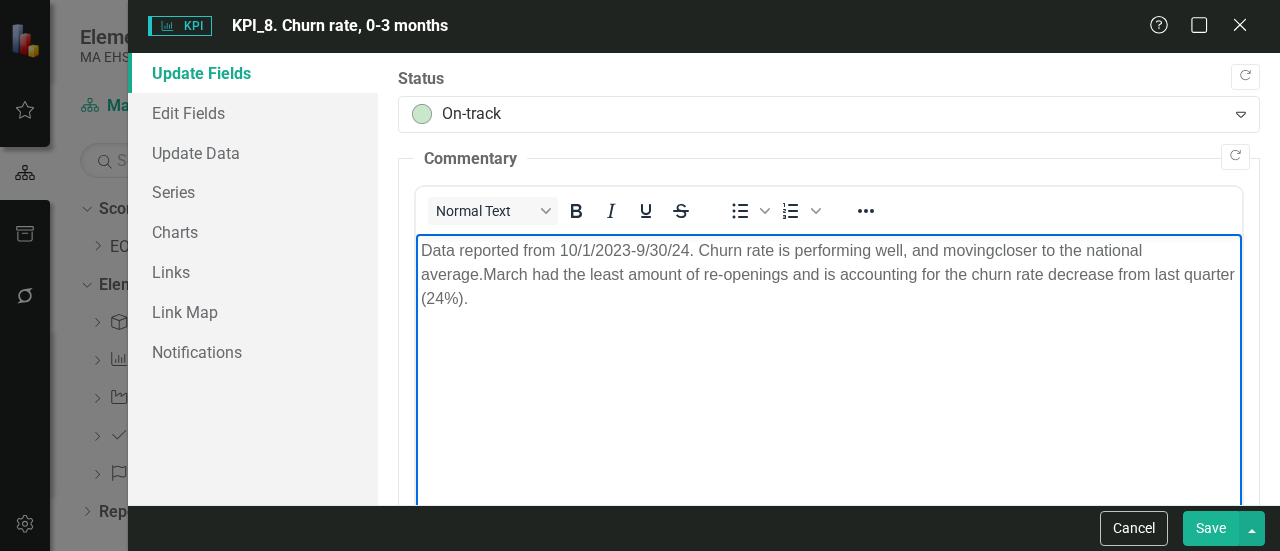 click on "Data reported from [DATE]-[DATE]. Churn rate is performing well, and moving  closer to the national average.  March had the least amount of re-openings and is accounting for the churn rate decrease from last quarter (24%)." at bounding box center [829, 275] 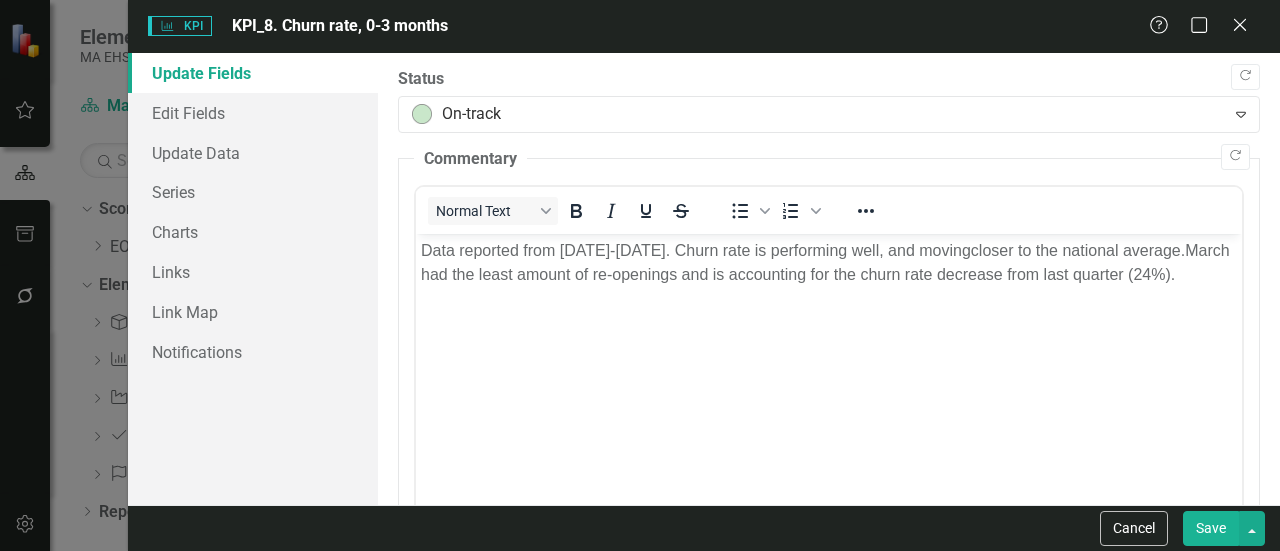 click on "Save" at bounding box center (1211, 528) 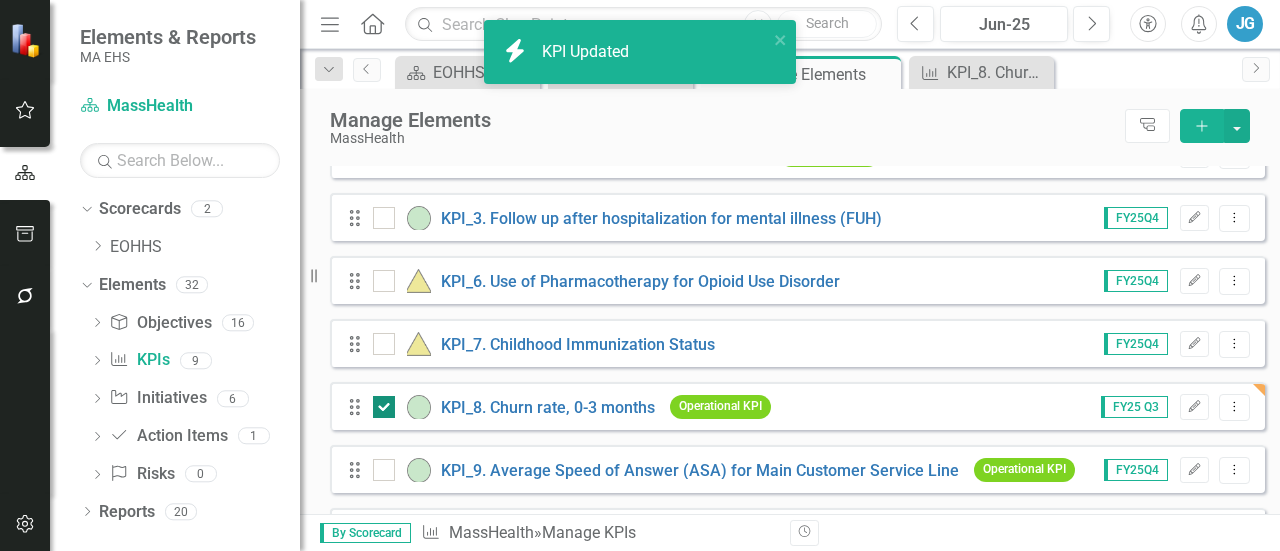 click at bounding box center [384, 407] 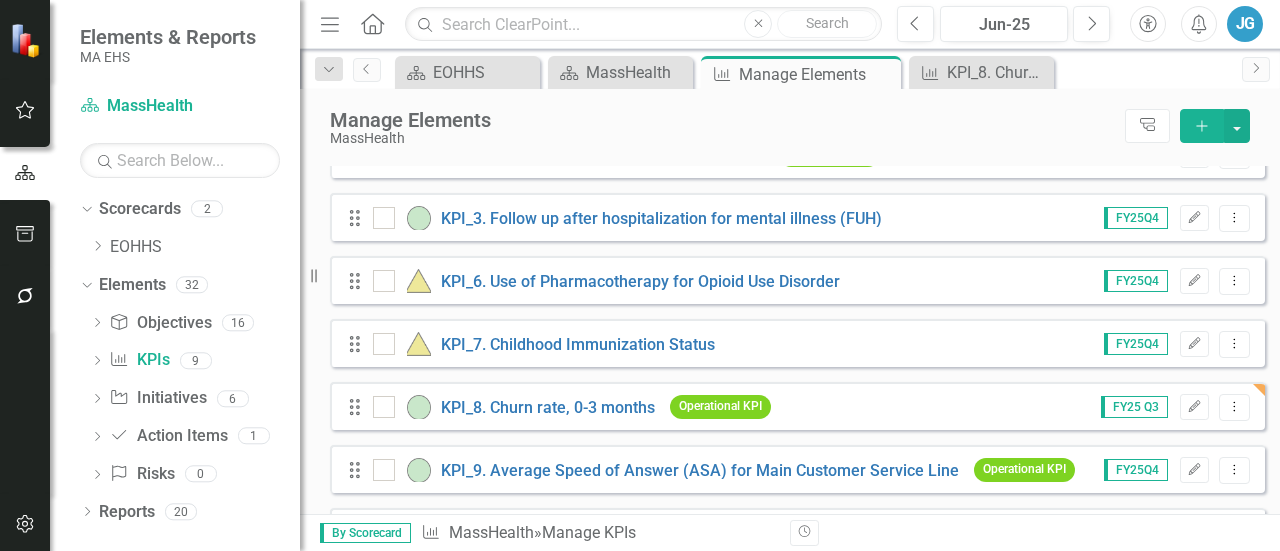 scroll, scrollTop: 0, scrollLeft: 0, axis: both 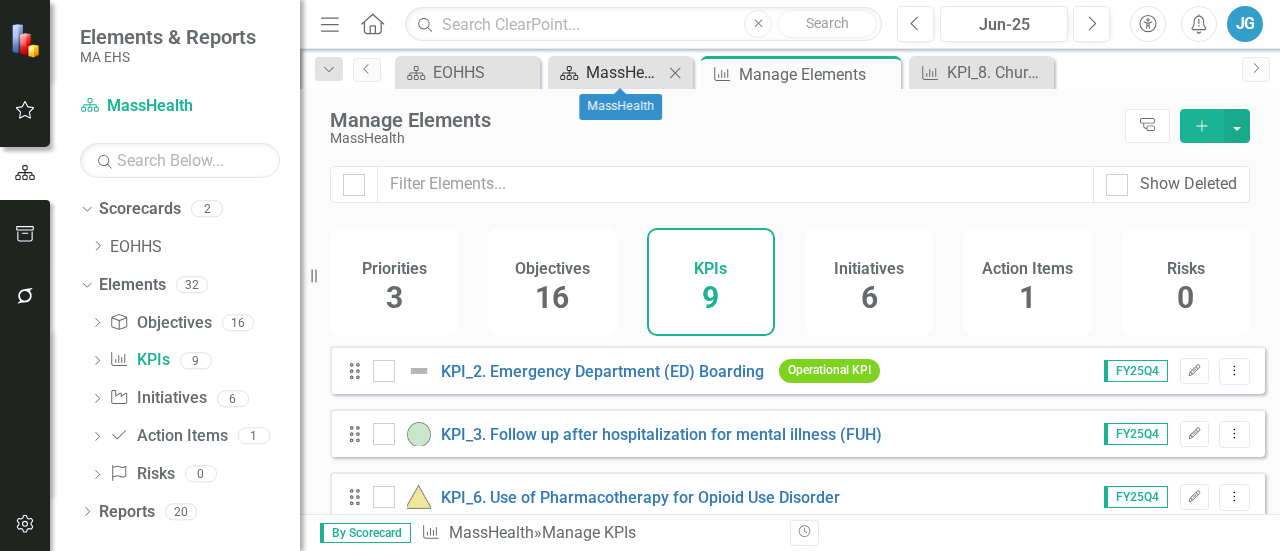 click on "MassHealth" at bounding box center (624, 72) 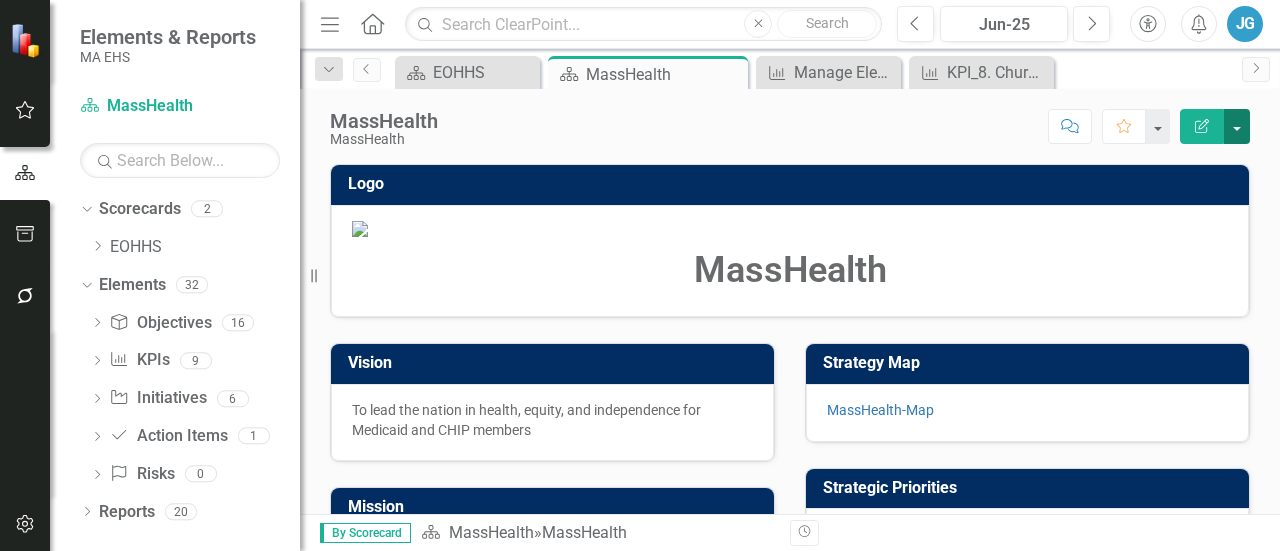click at bounding box center (1237, 126) 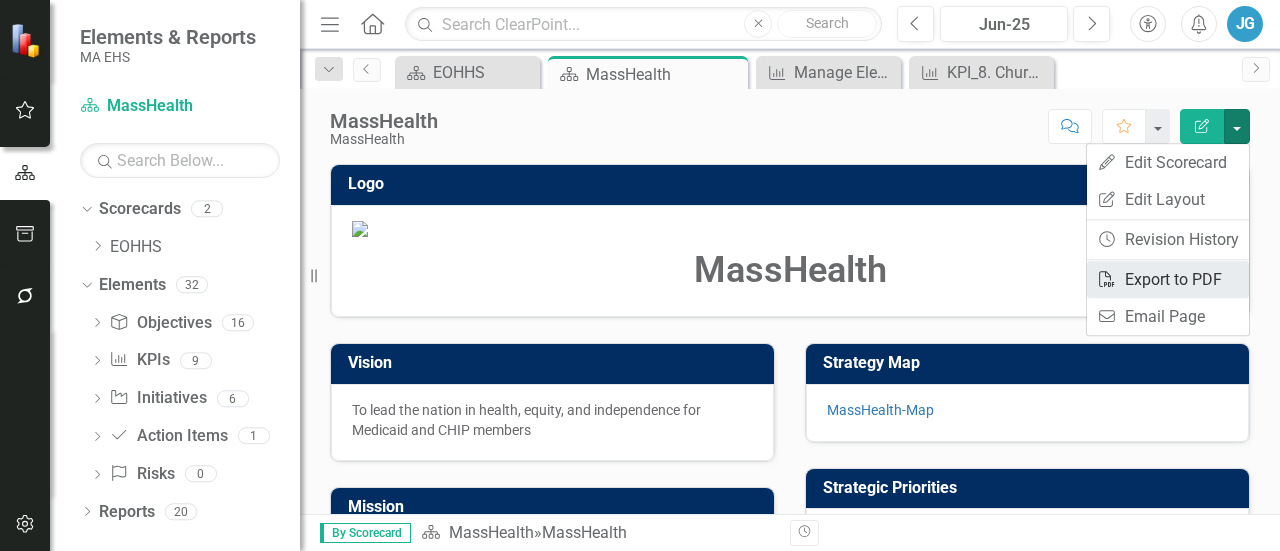 click on "PDF Export to PDF" at bounding box center (1168, 279) 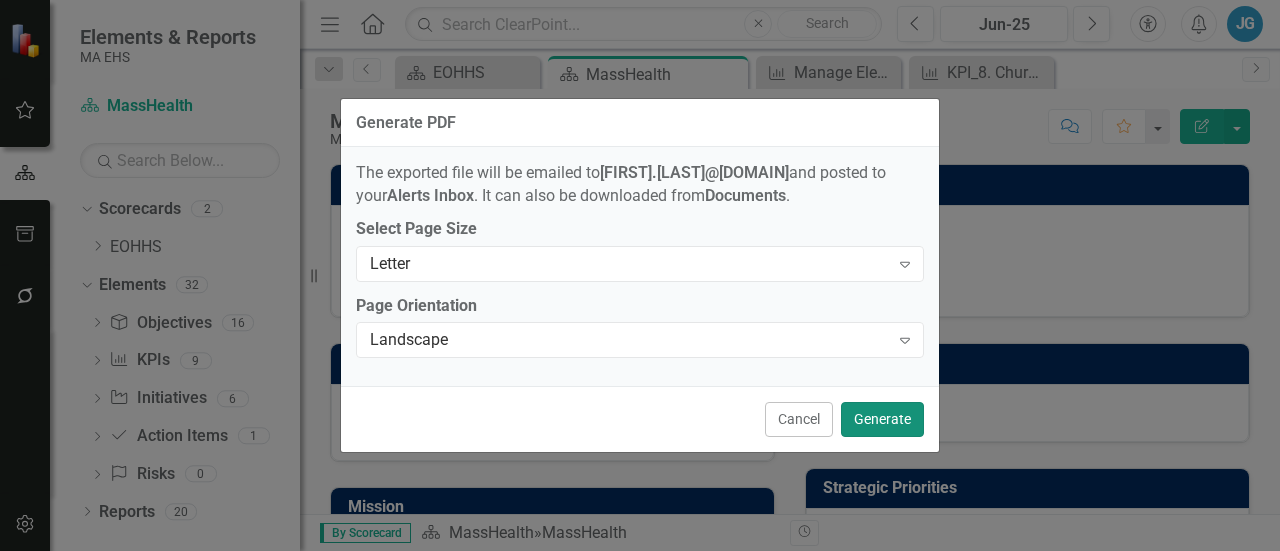 click on "Generate" at bounding box center (882, 419) 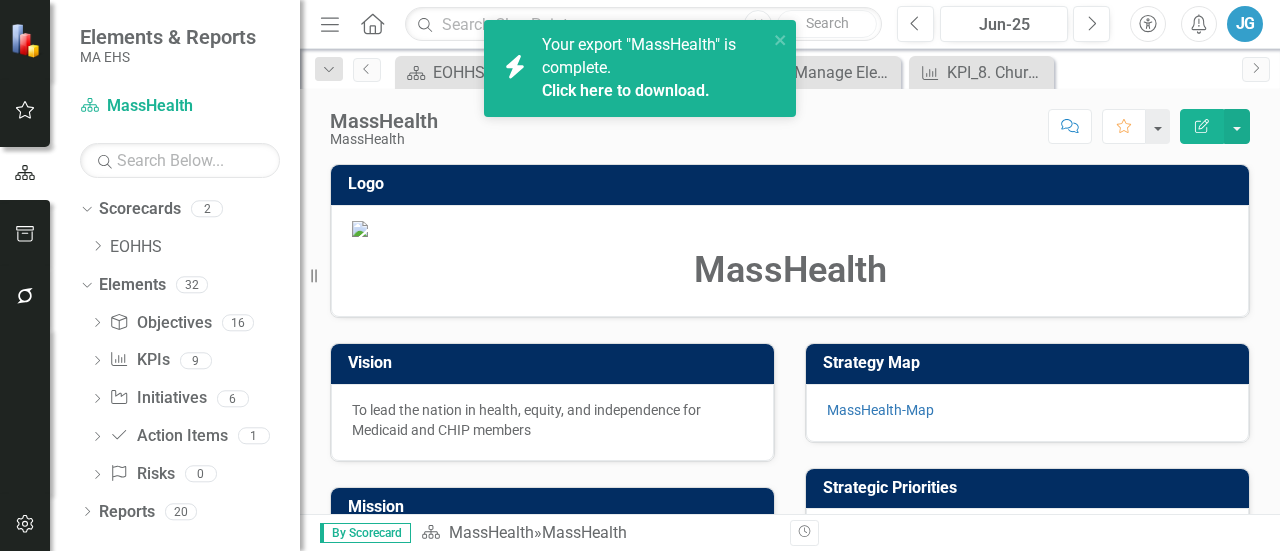 click on "Click here to download." at bounding box center (626, 90) 